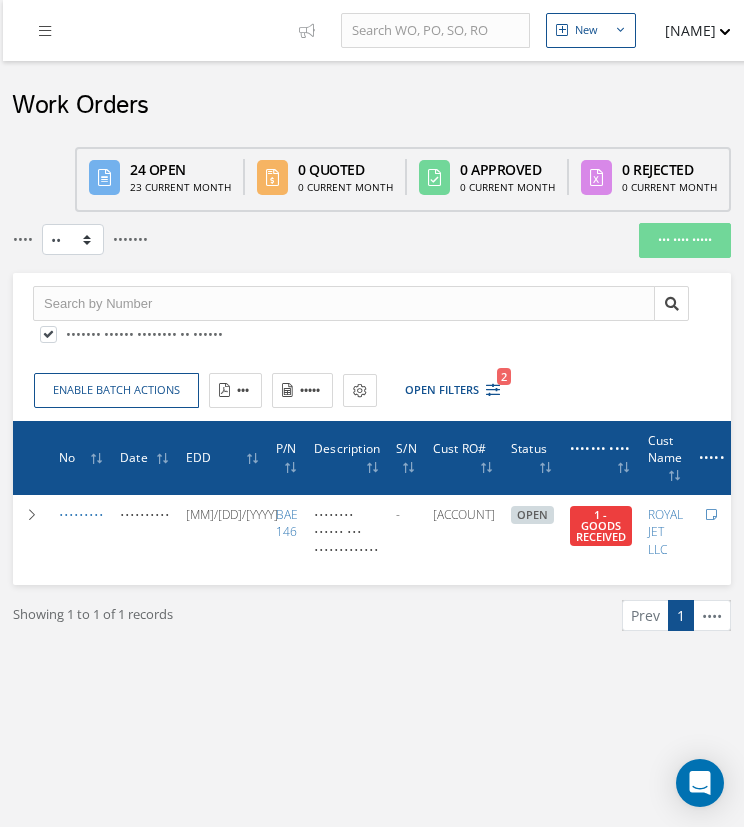 scroll, scrollTop: 0, scrollLeft: 0, axis: both 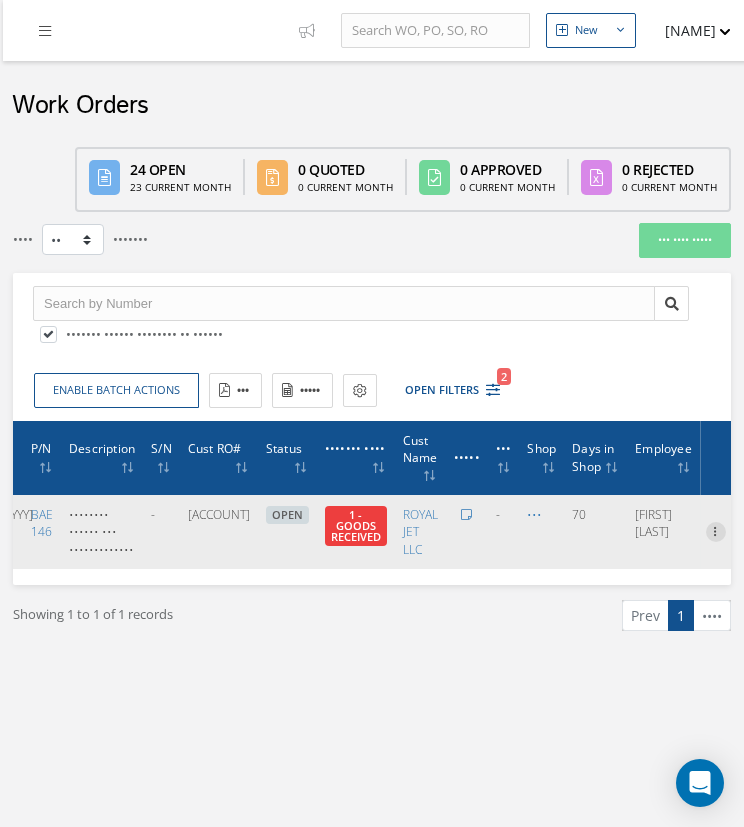 click at bounding box center (716, 530) 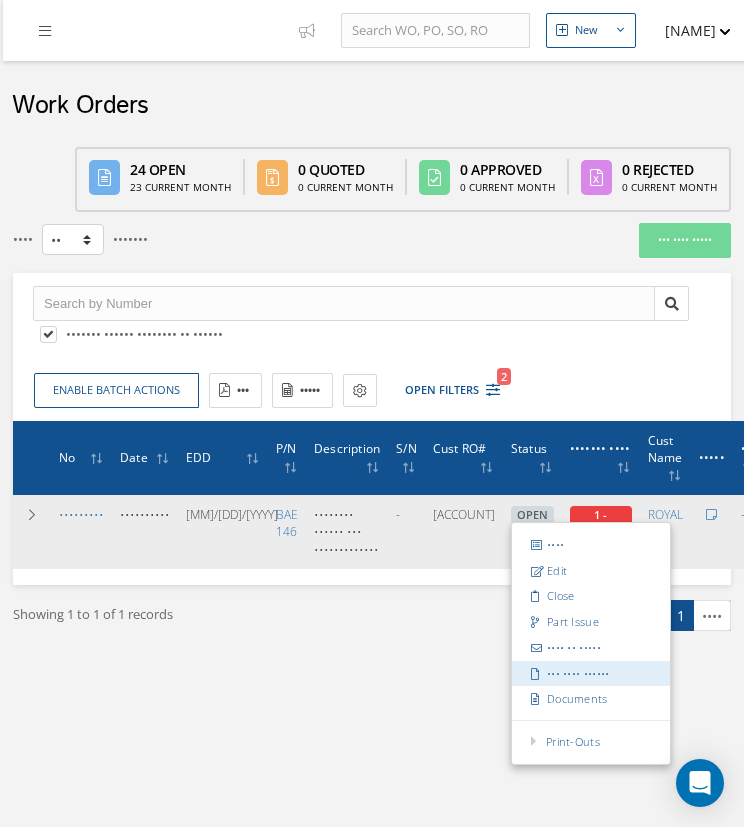 click on "••• •••• ••••••" at bounding box center [591, 673] 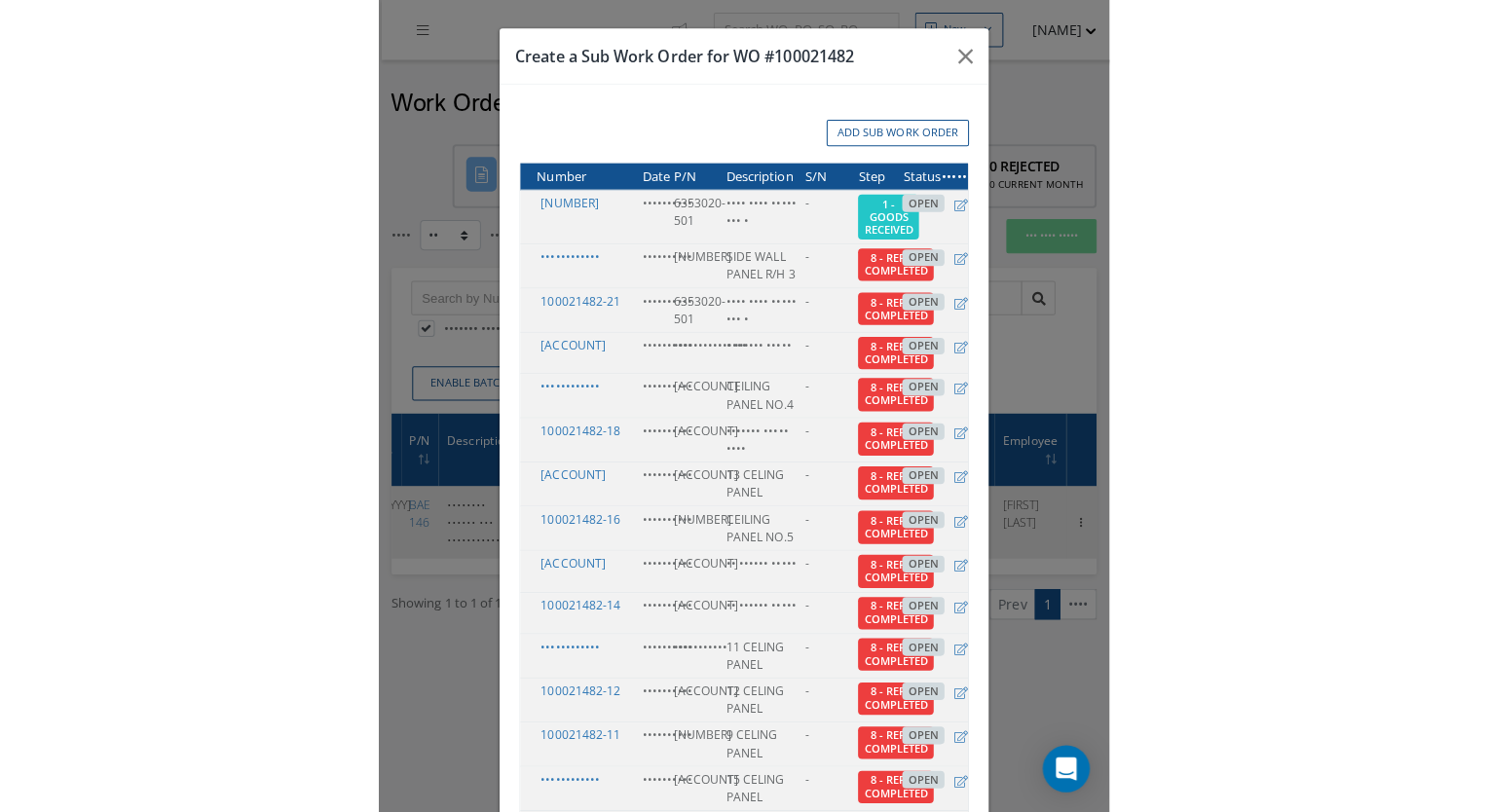 scroll, scrollTop: 0, scrollLeft: 287, axis: horizontal 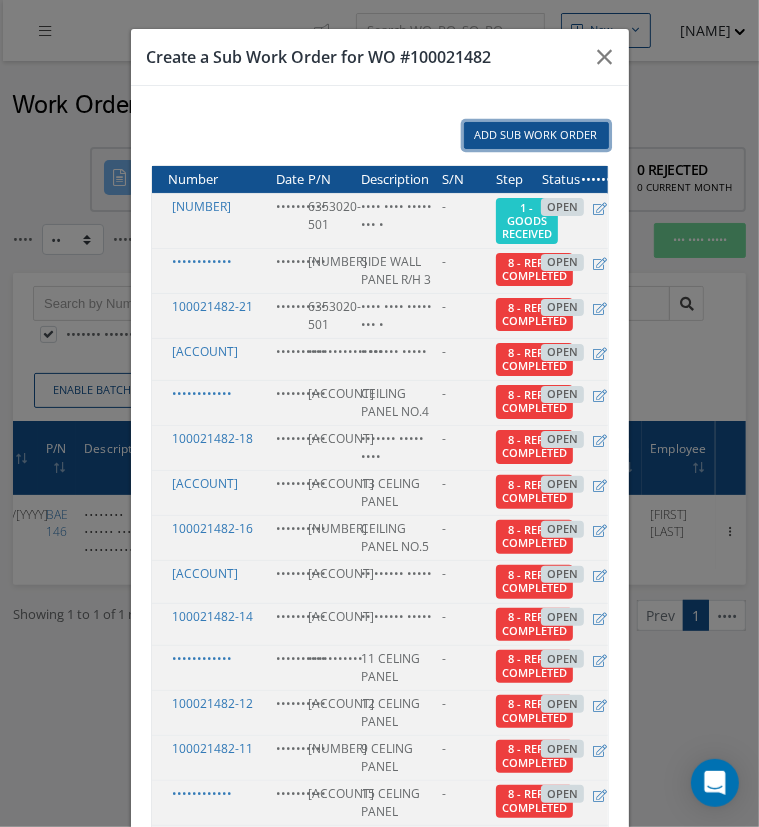 click on "Add Sub Work Order" at bounding box center [536, 135] 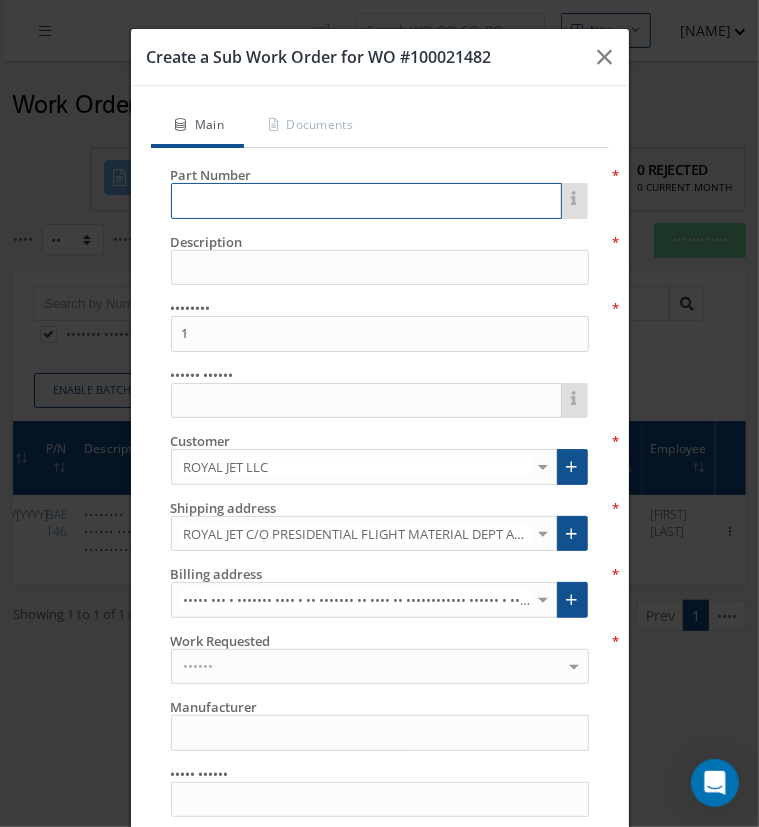 click at bounding box center (366, 201) 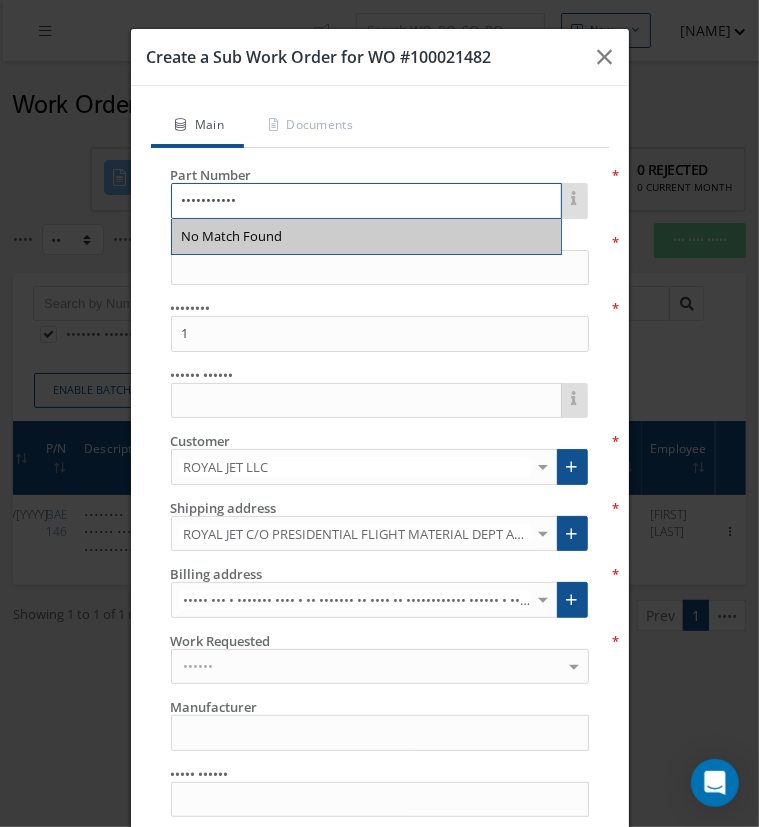 type on "•••••••••••" 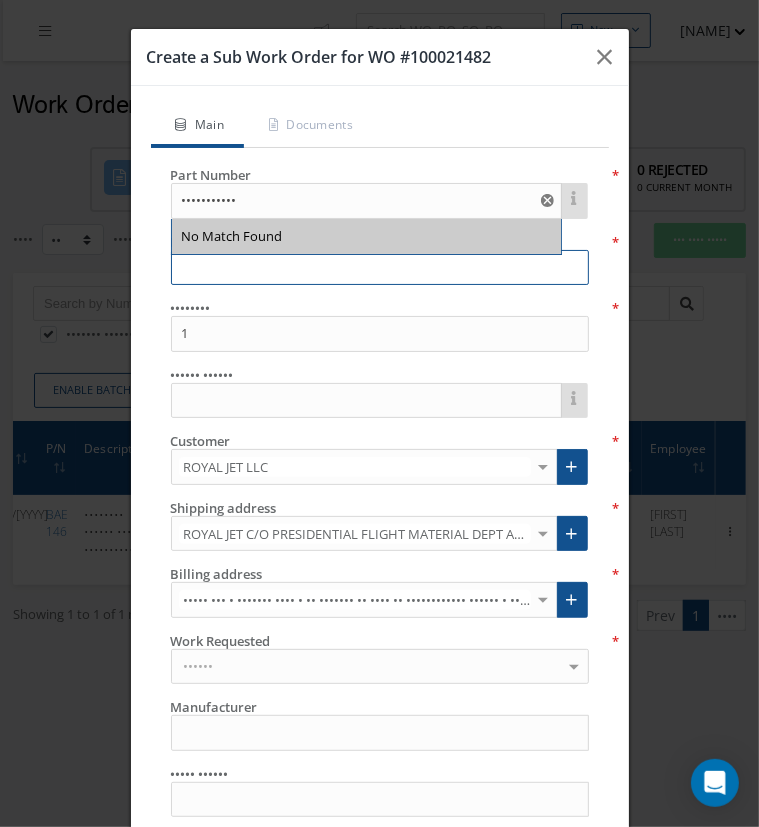 click at bounding box center (380, 268) 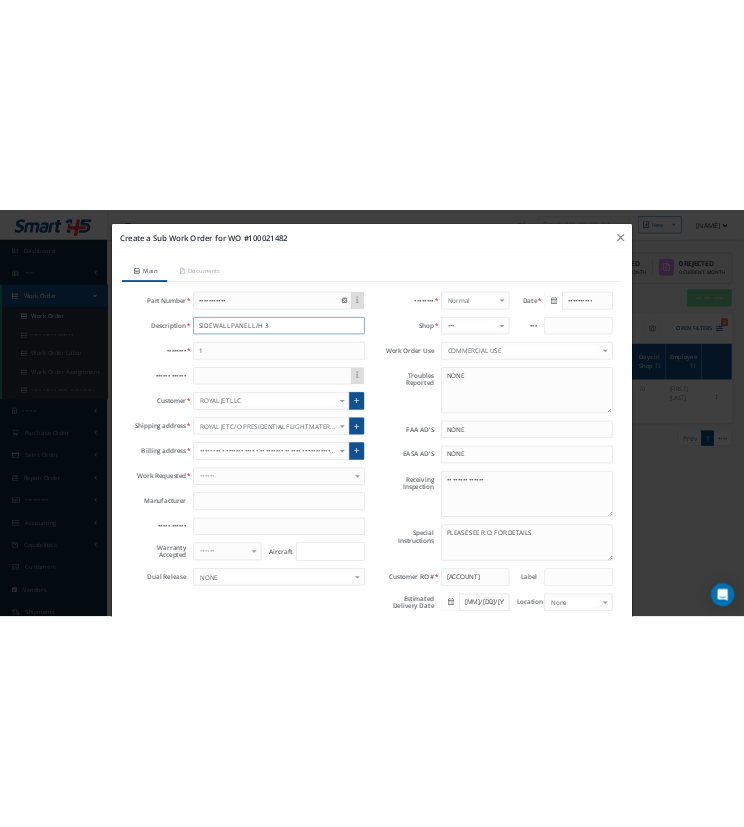 scroll, scrollTop: 0, scrollLeft: 0, axis: both 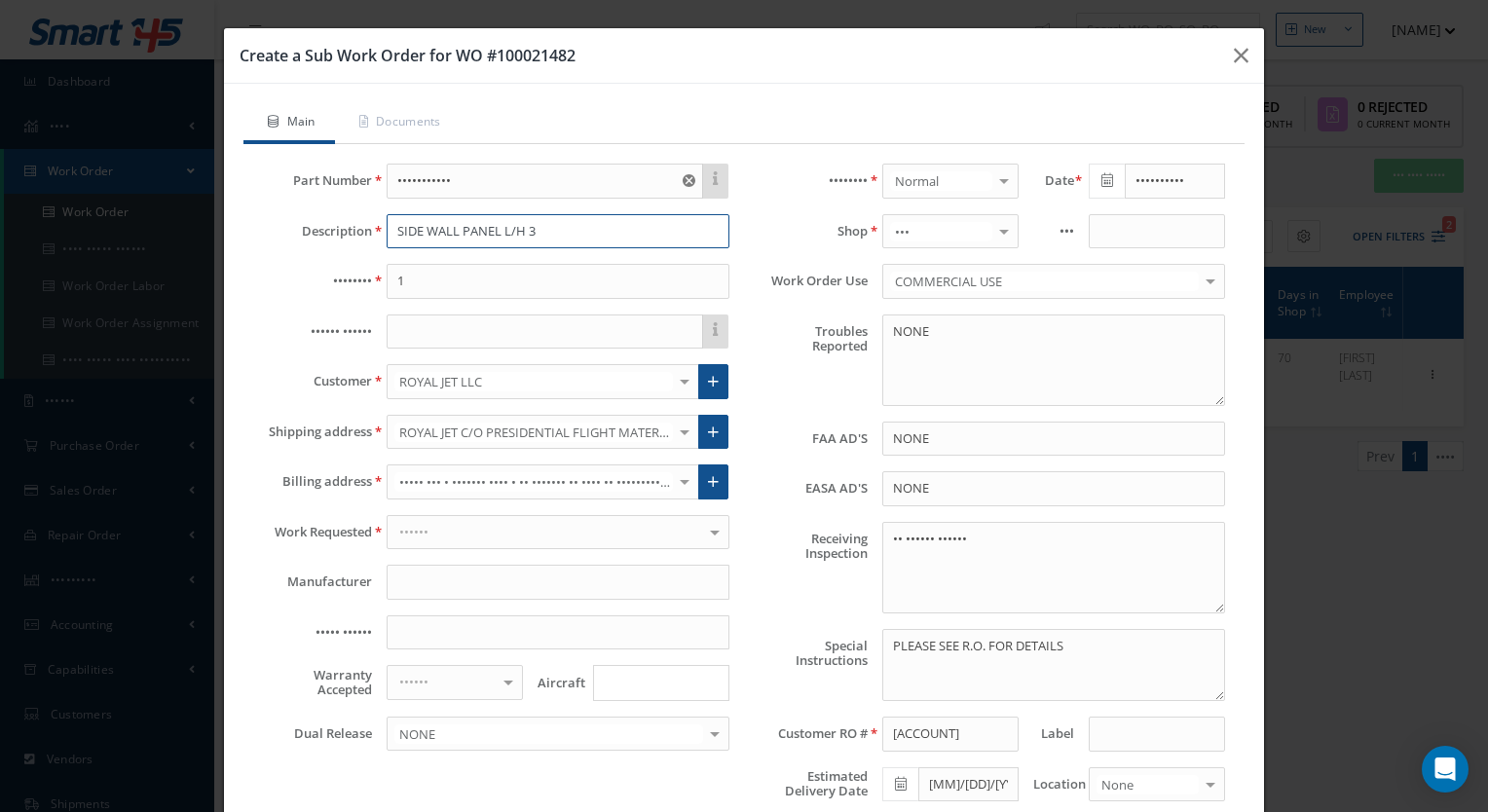 type on "SIDE WALL PANEL L/H 3" 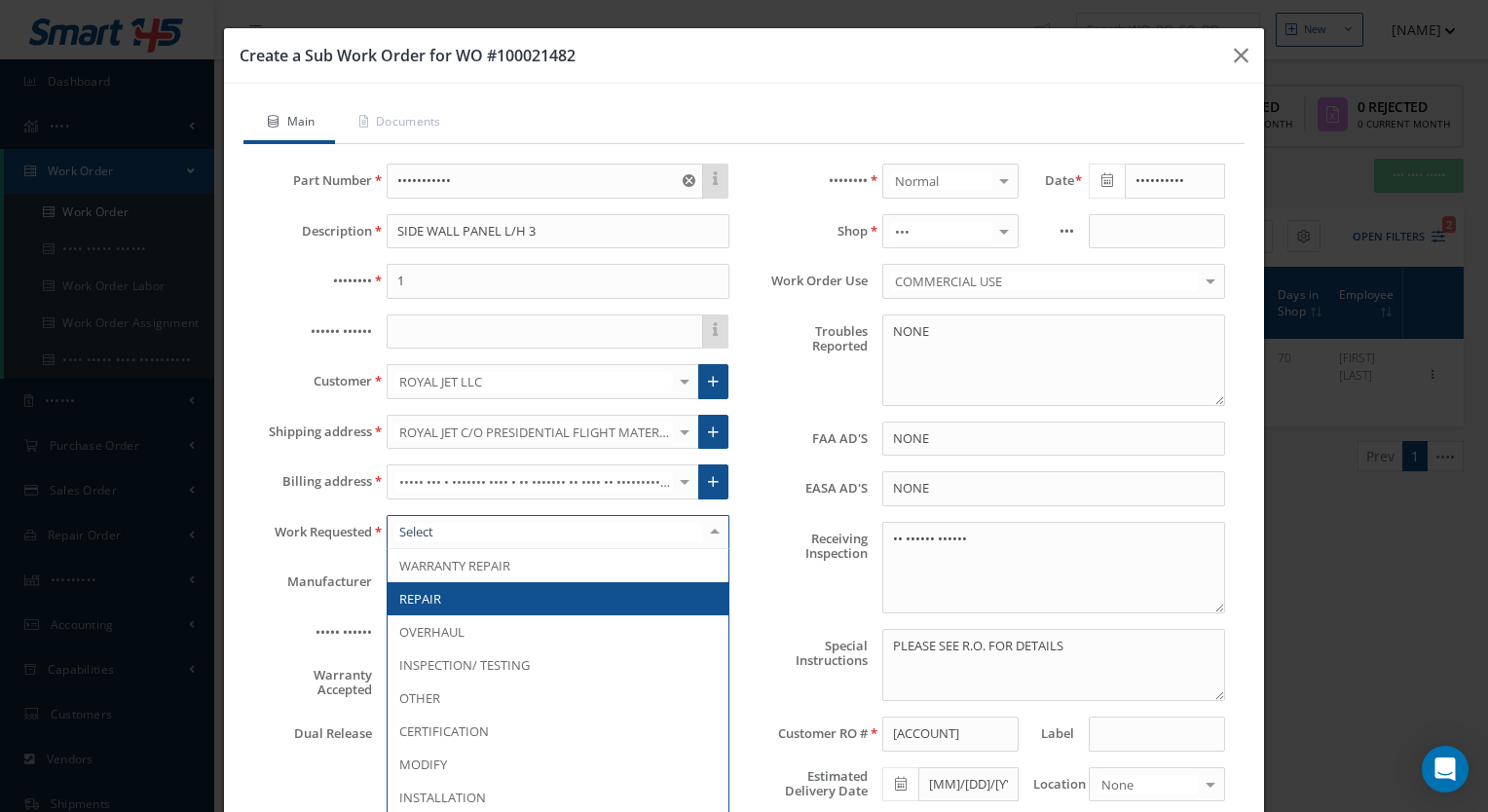 click at bounding box center [558, 533] 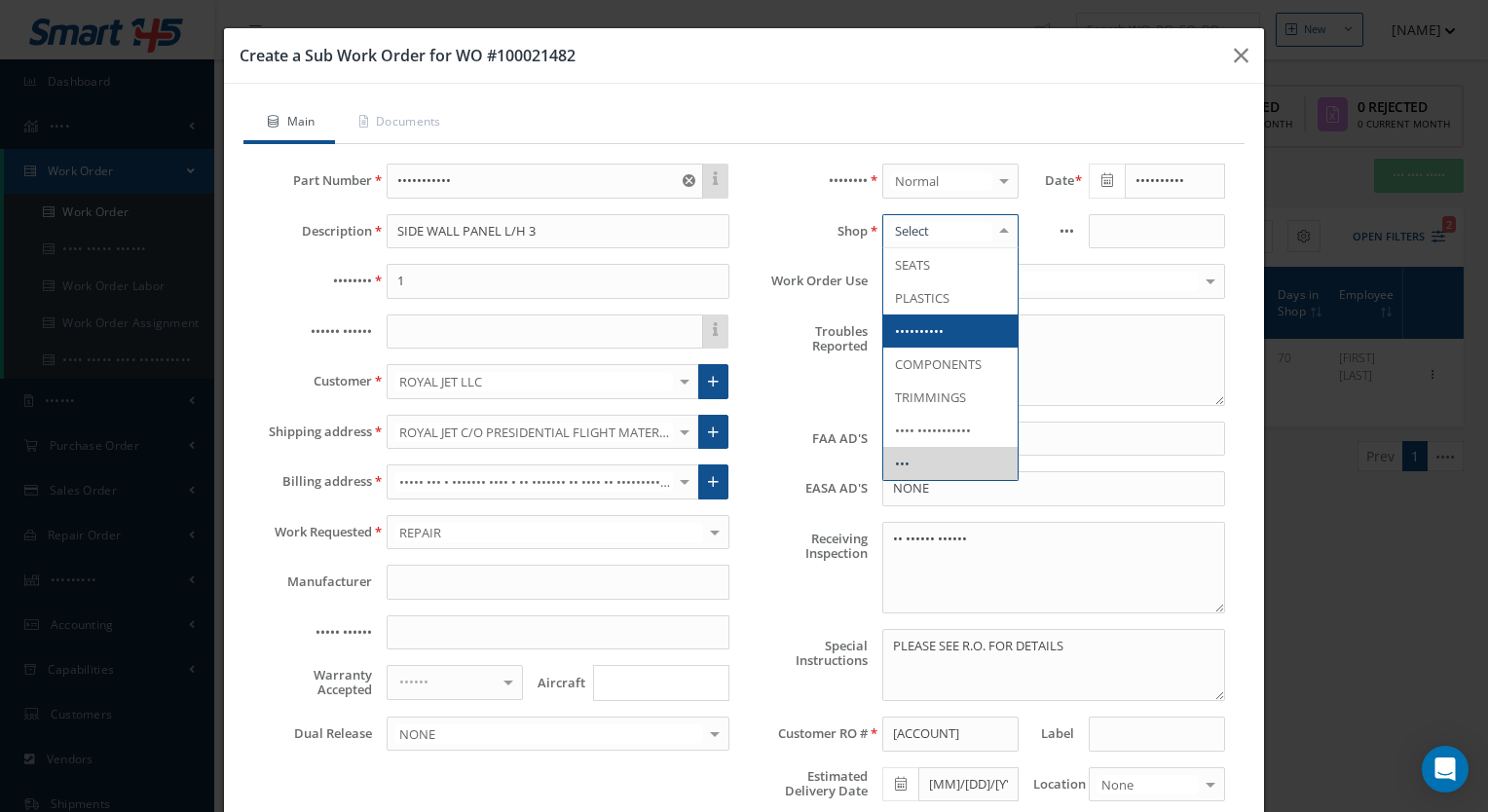 click at bounding box center [950, 232] 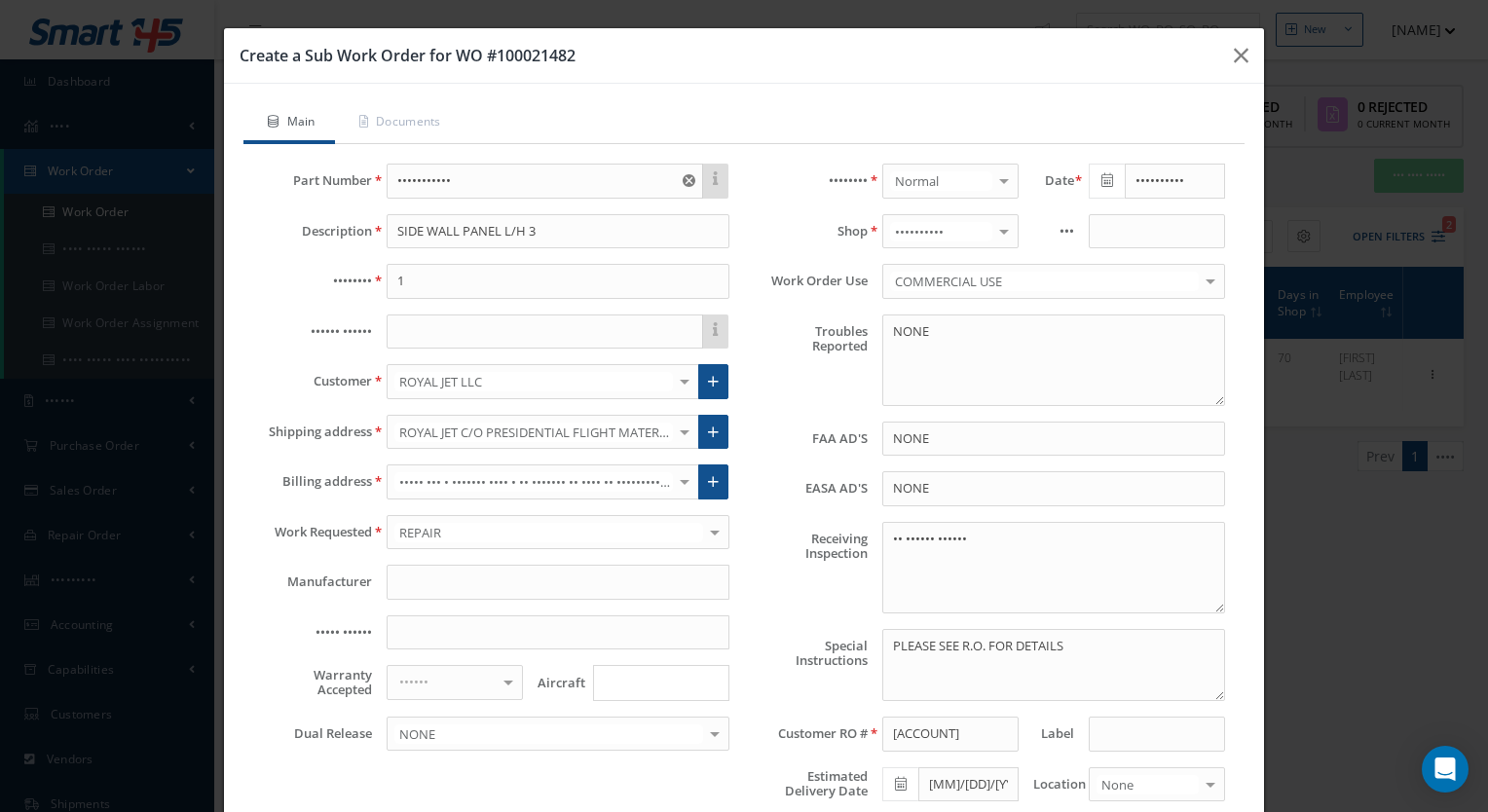 click on "Save" at bounding box center (795, 889) 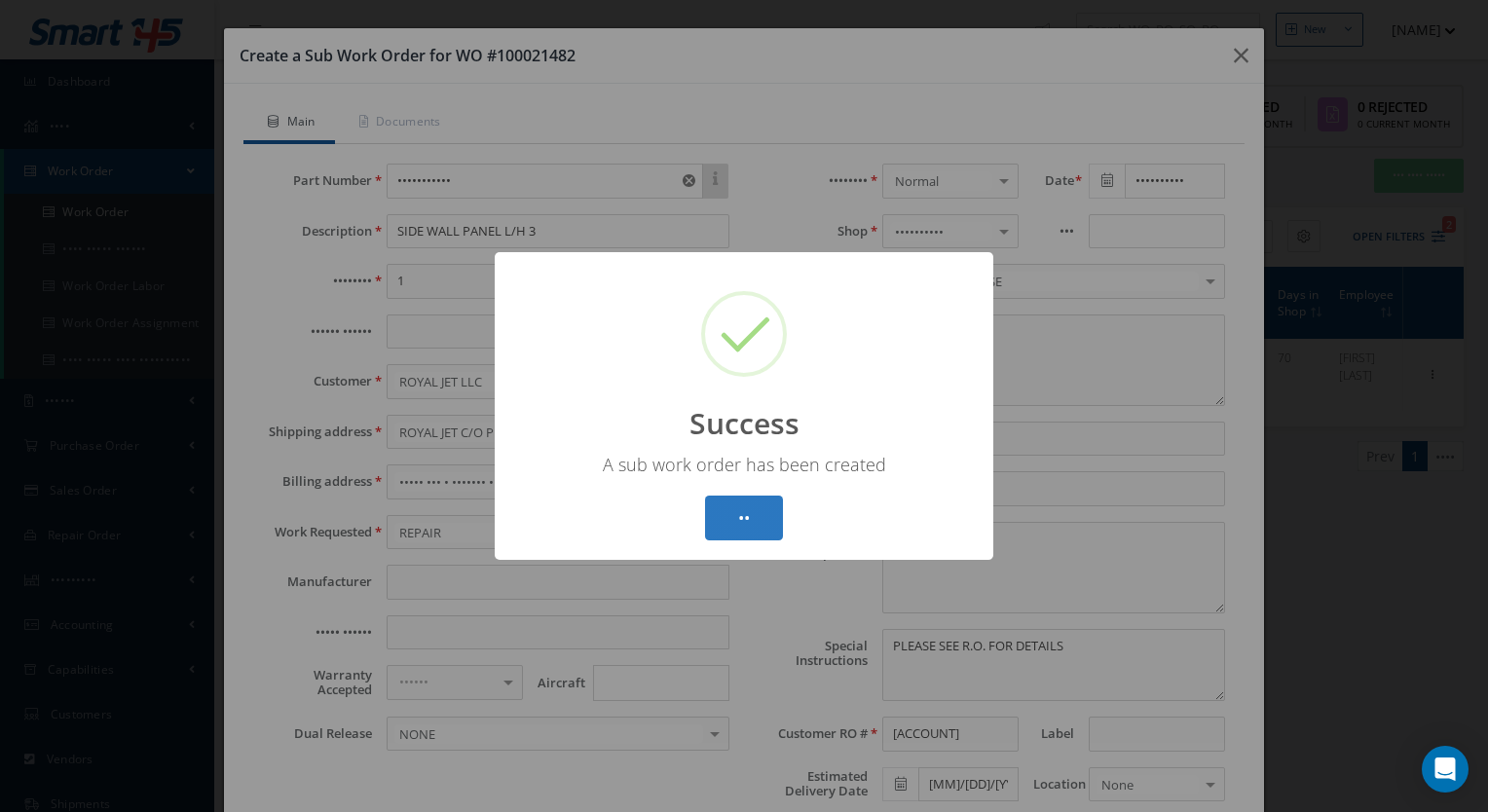 click on "••" at bounding box center (744, 518) 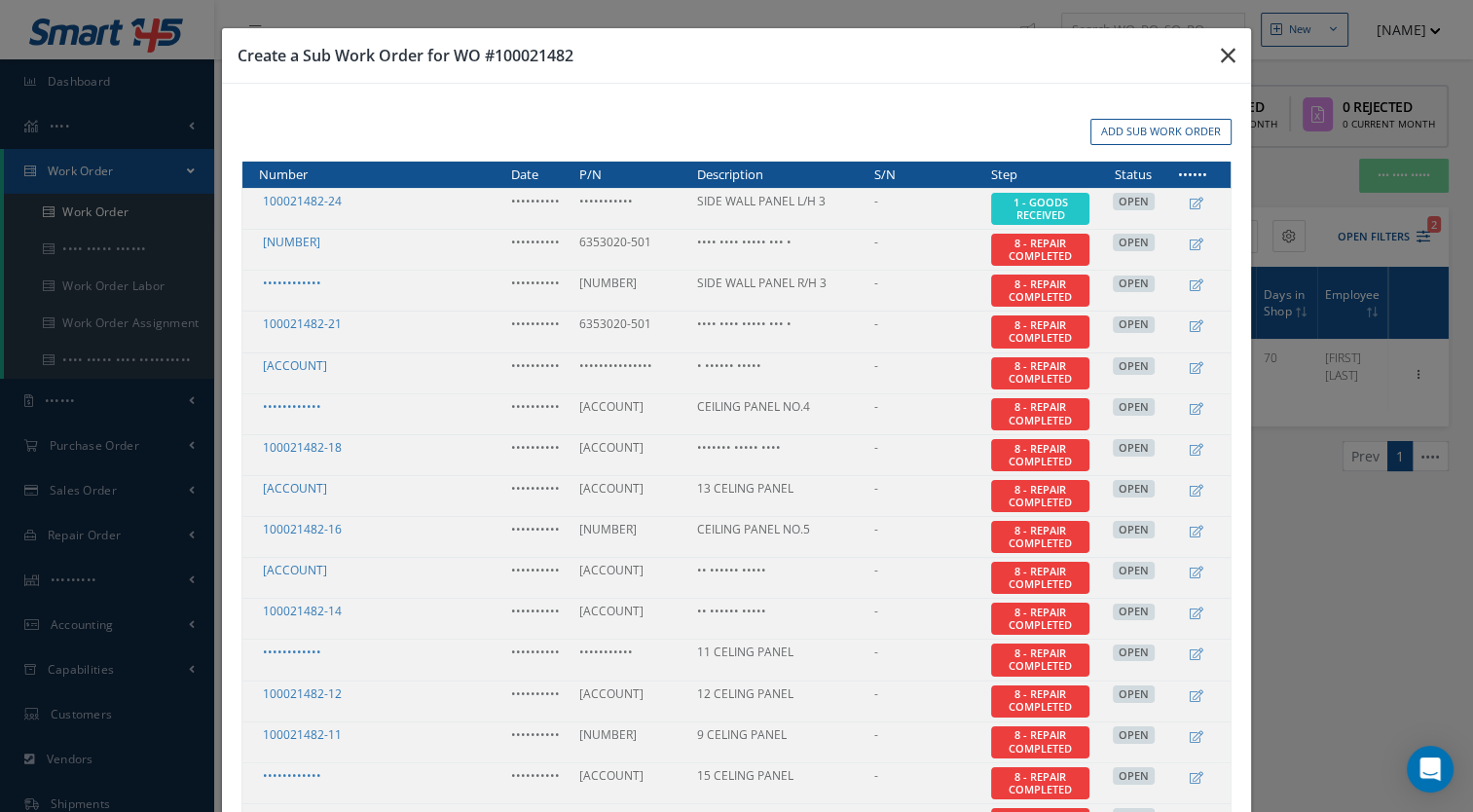 click at bounding box center (1228, 55) 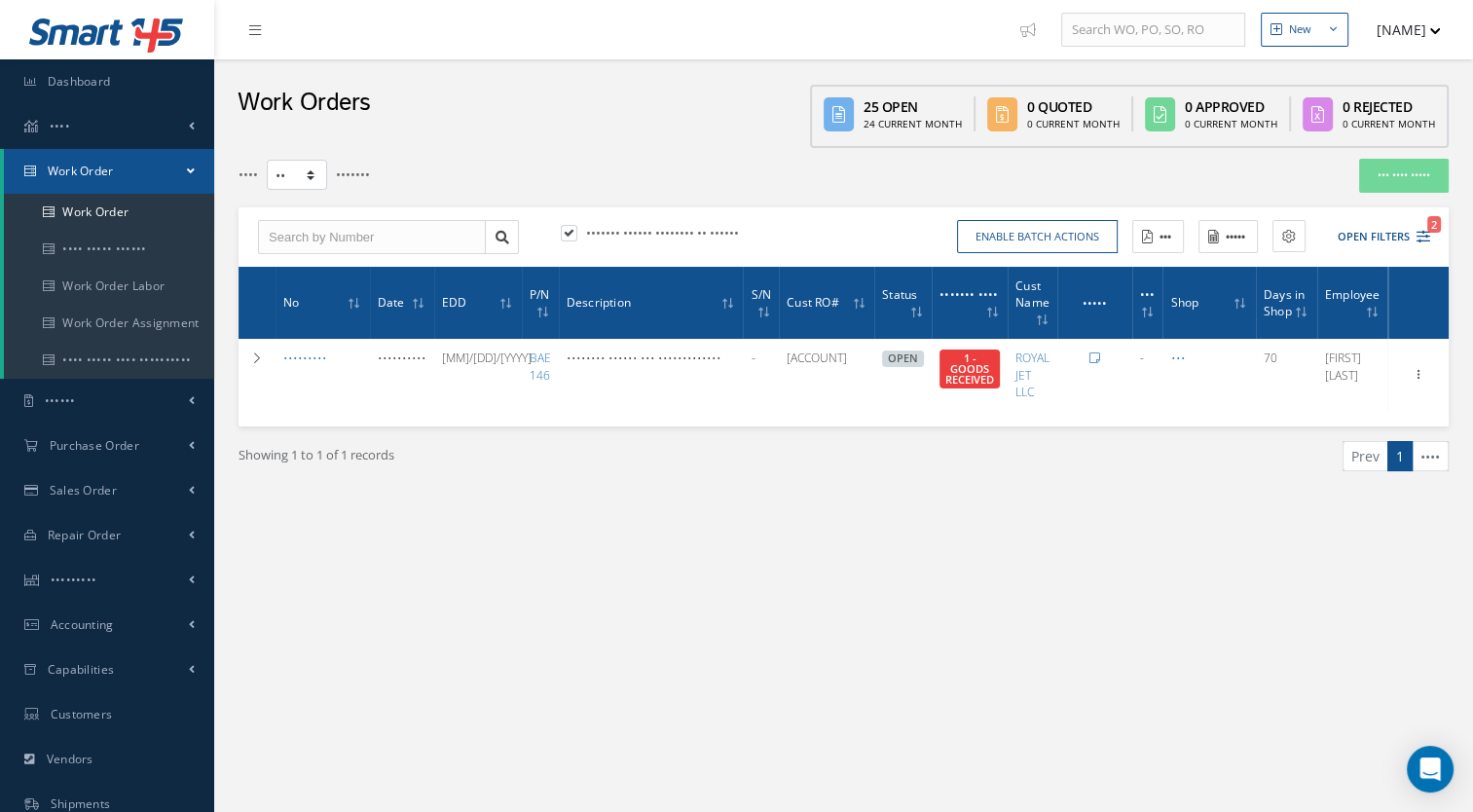 click on "••••   •   ••••" at bounding box center (1154, 456) 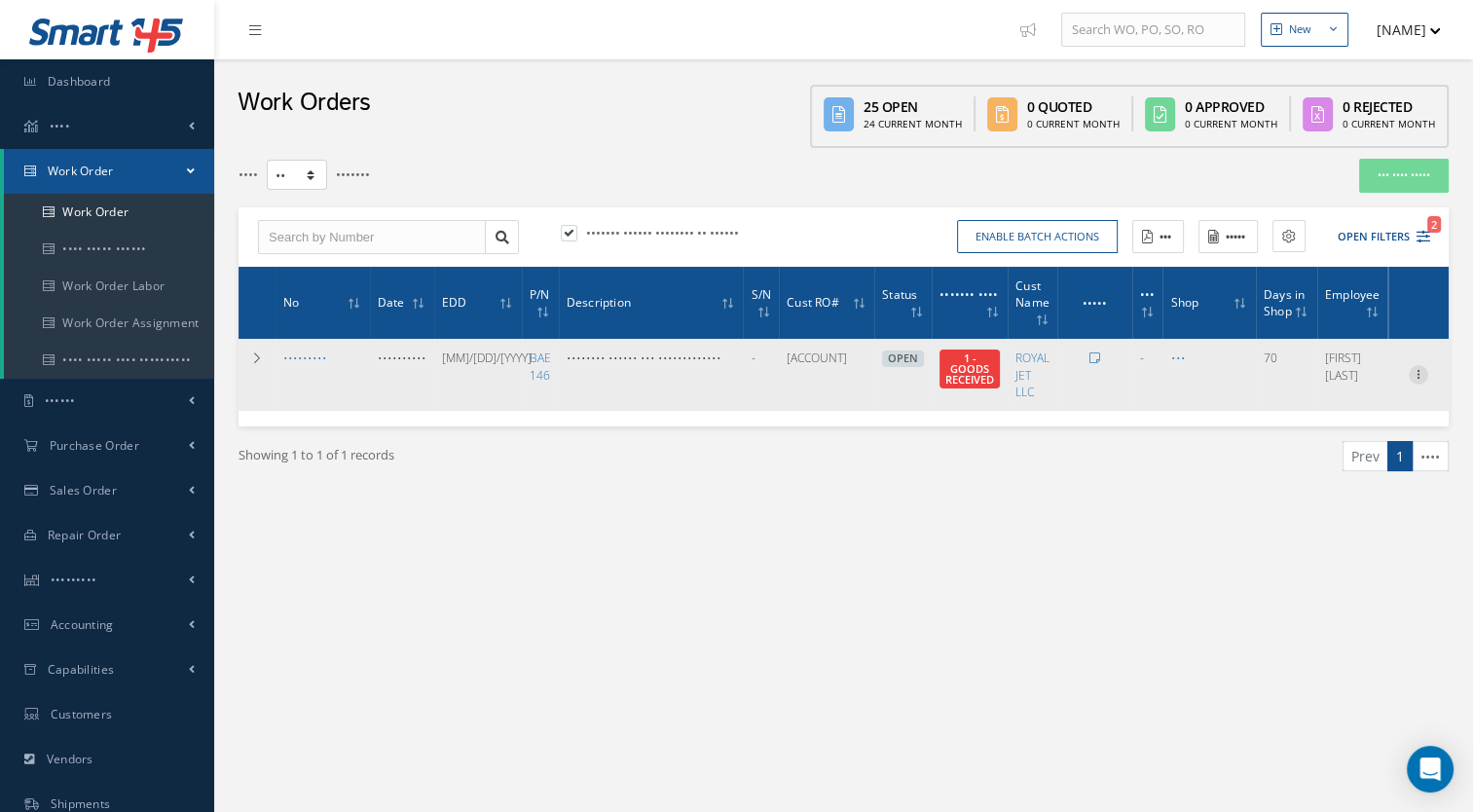 click at bounding box center [1418, 375] 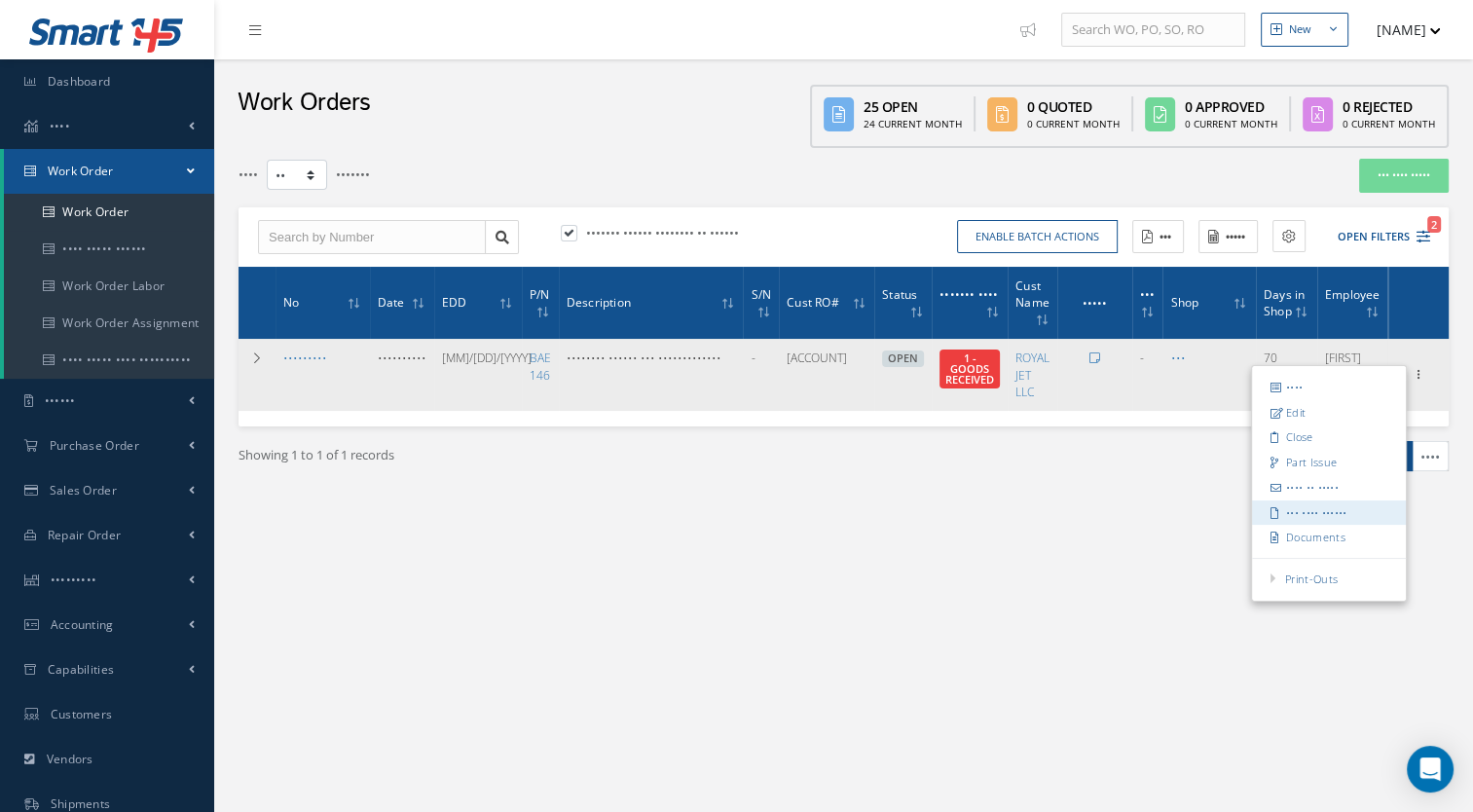 click on "••• •••• ••••••" at bounding box center [1329, 513] 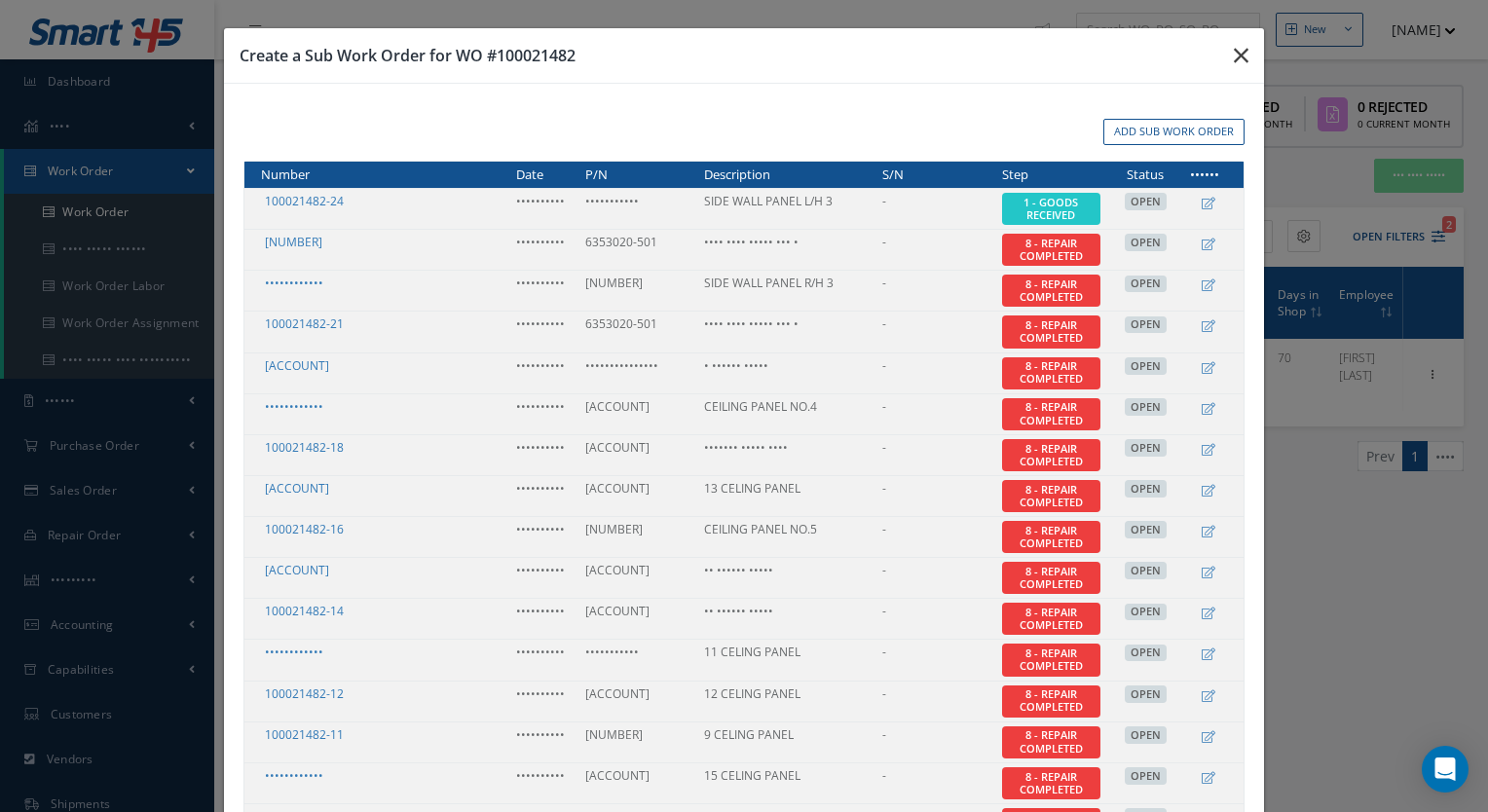 click at bounding box center [1241, 55] 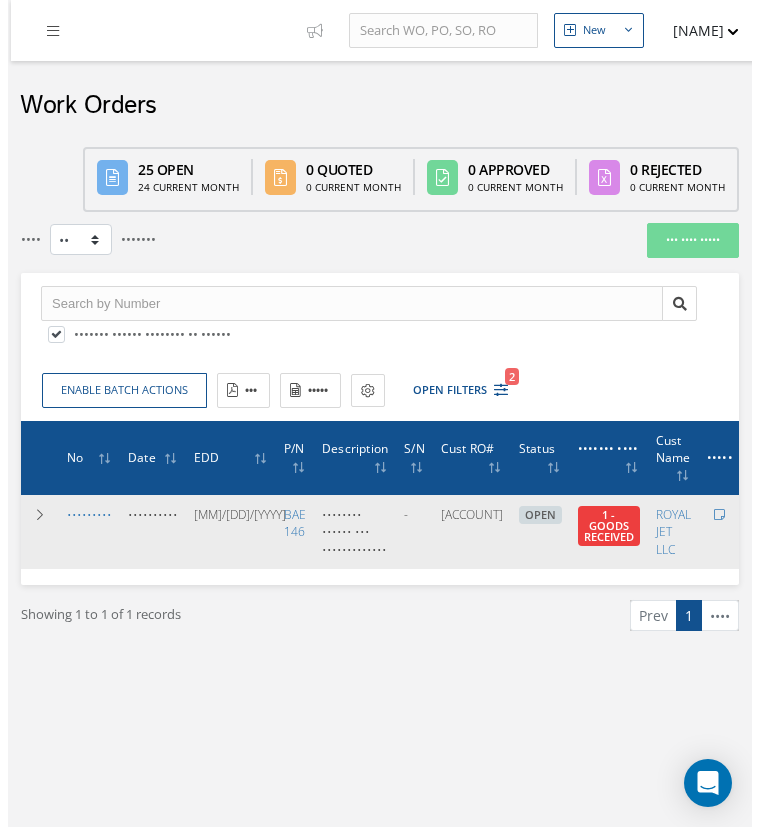 scroll, scrollTop: 0, scrollLeft: 310, axis: horizontal 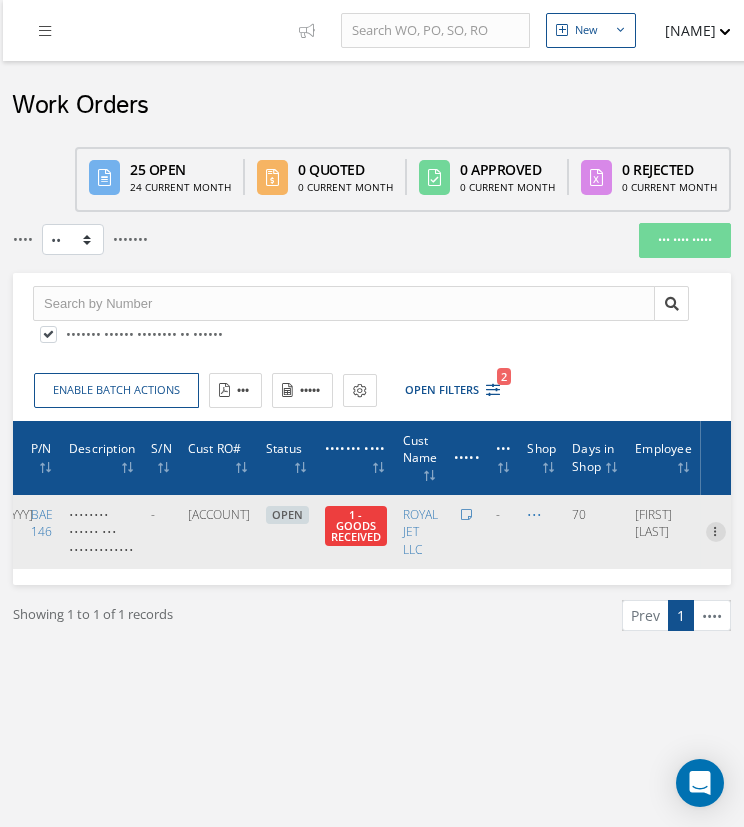 click at bounding box center [716, 530] 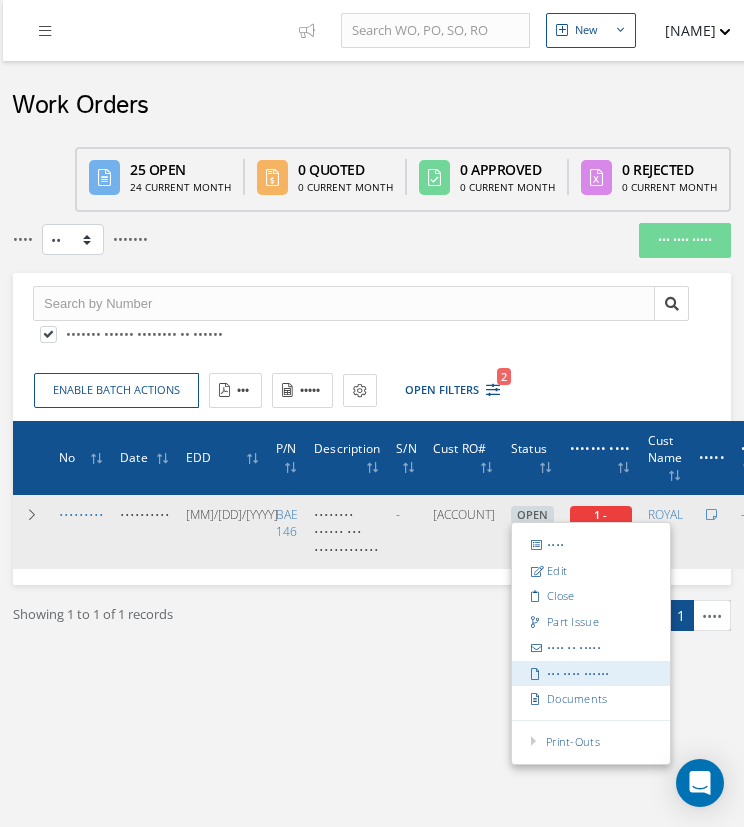 click on "••• •••• ••••••" at bounding box center [591, 673] 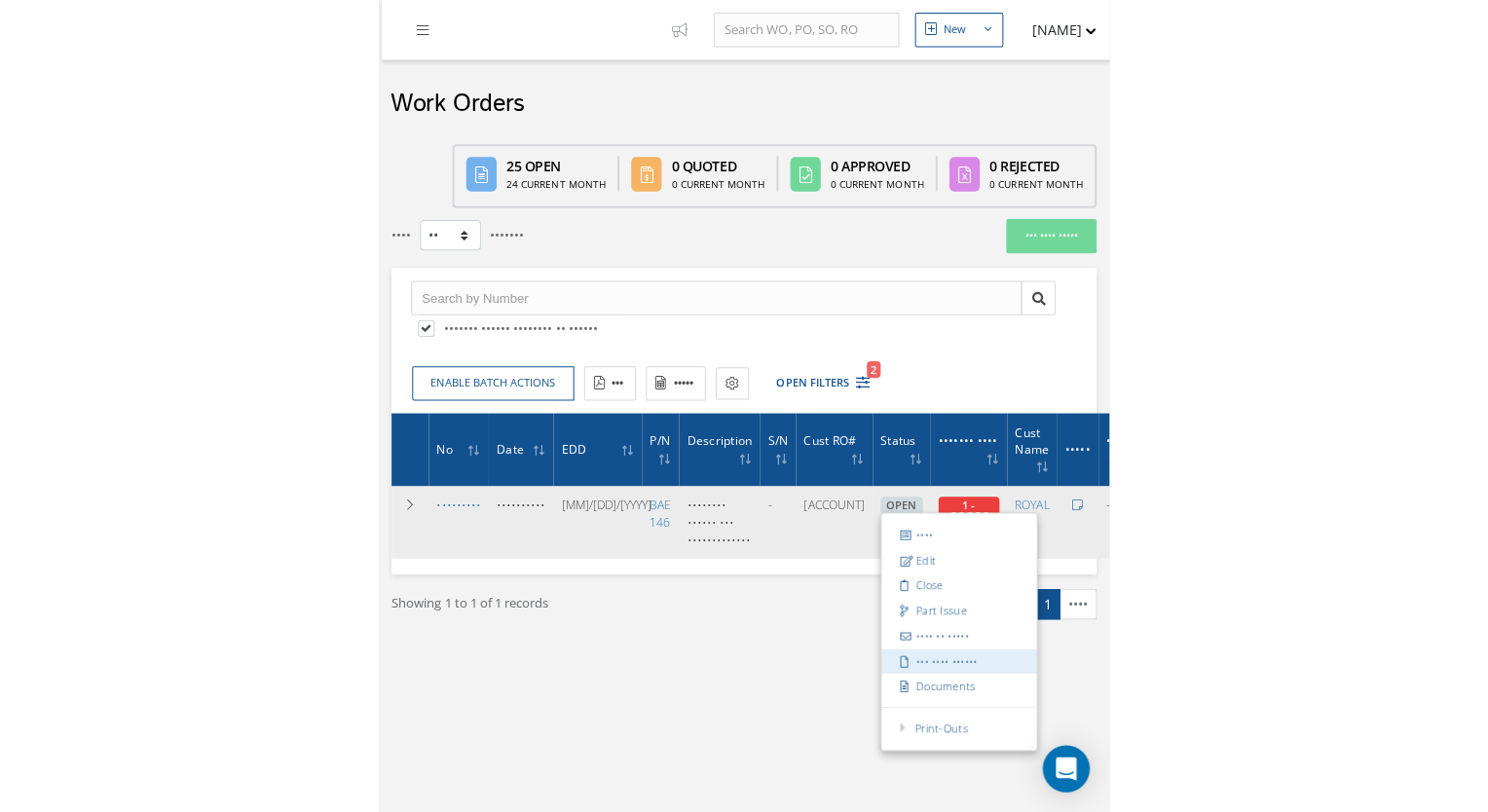 scroll, scrollTop: 0, scrollLeft: 287, axis: horizontal 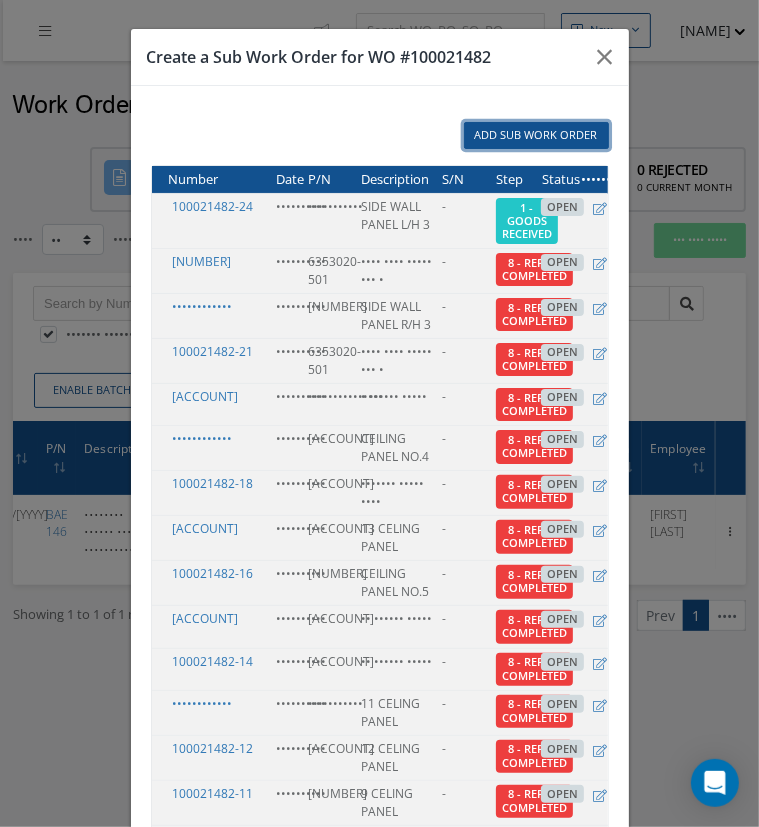 click on "Add Sub Work Order" at bounding box center (536, 135) 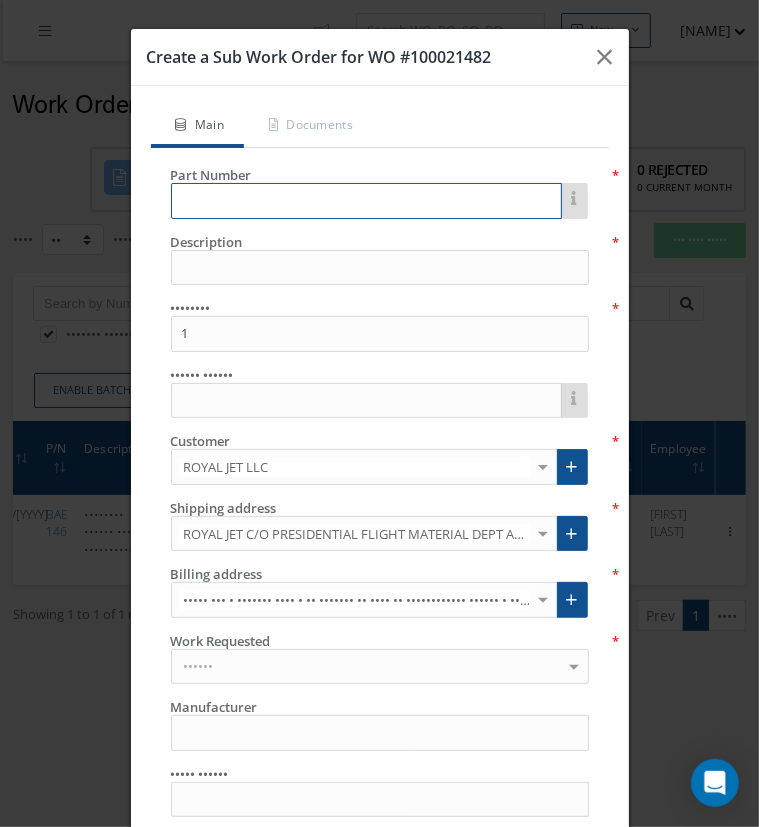 paste on "6353020-501" 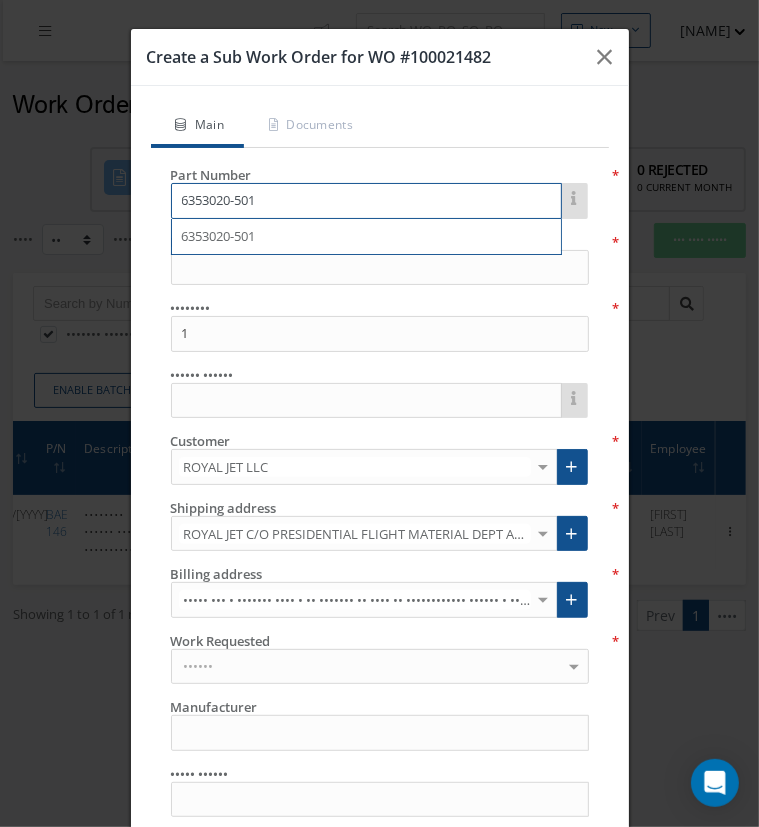 type on "6353020-501" 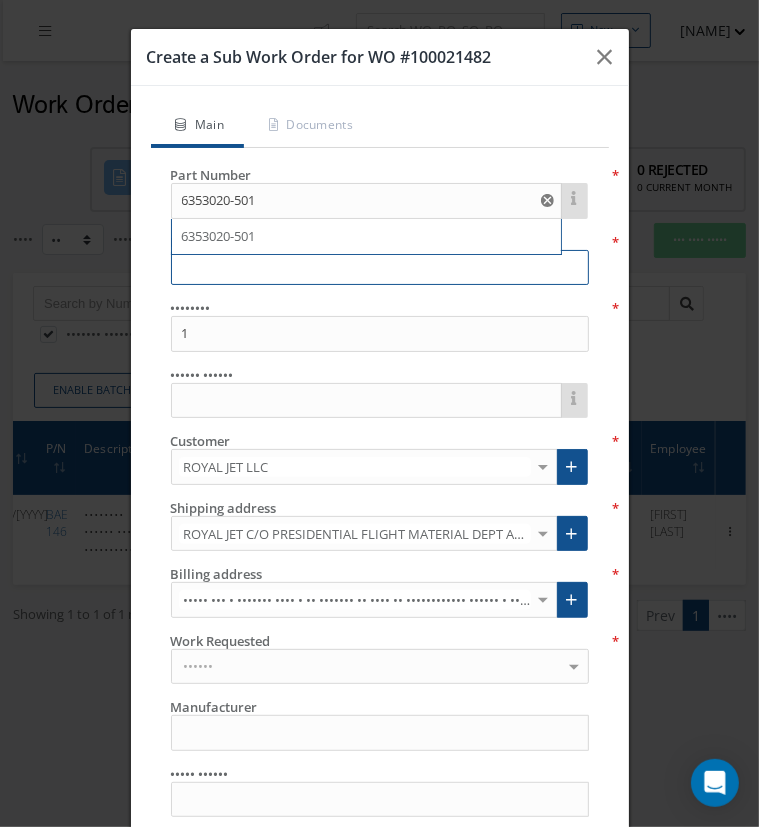 click at bounding box center [380, 268] 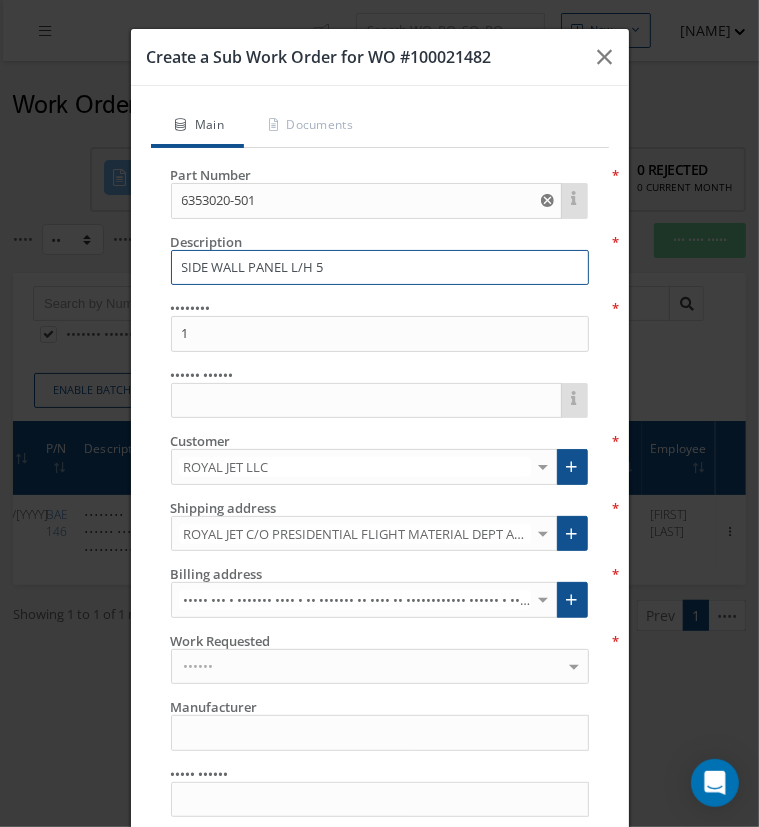 scroll, scrollTop: 0, scrollLeft: 0, axis: both 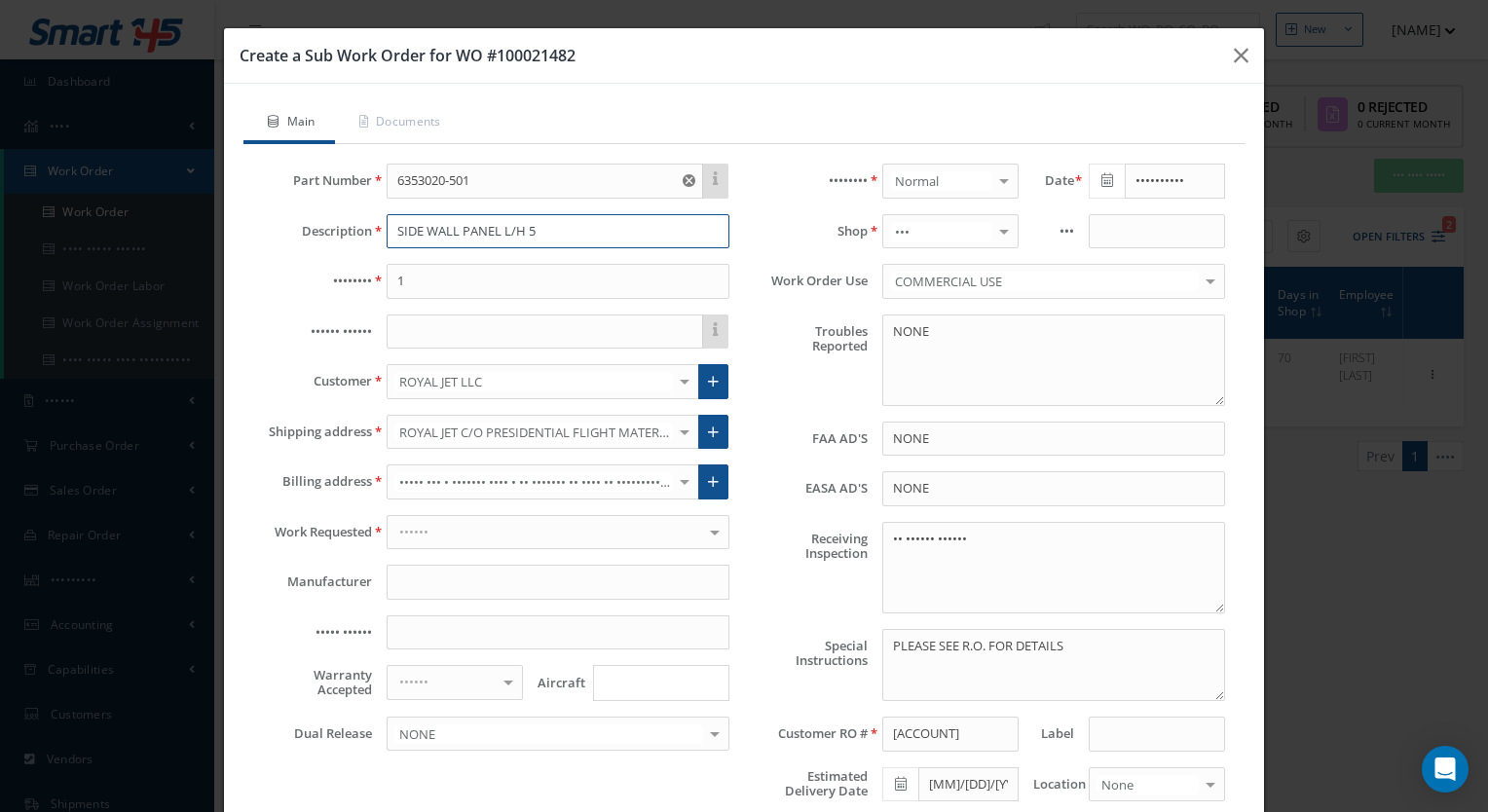 type on "SIDE WALL PANEL L/H 5" 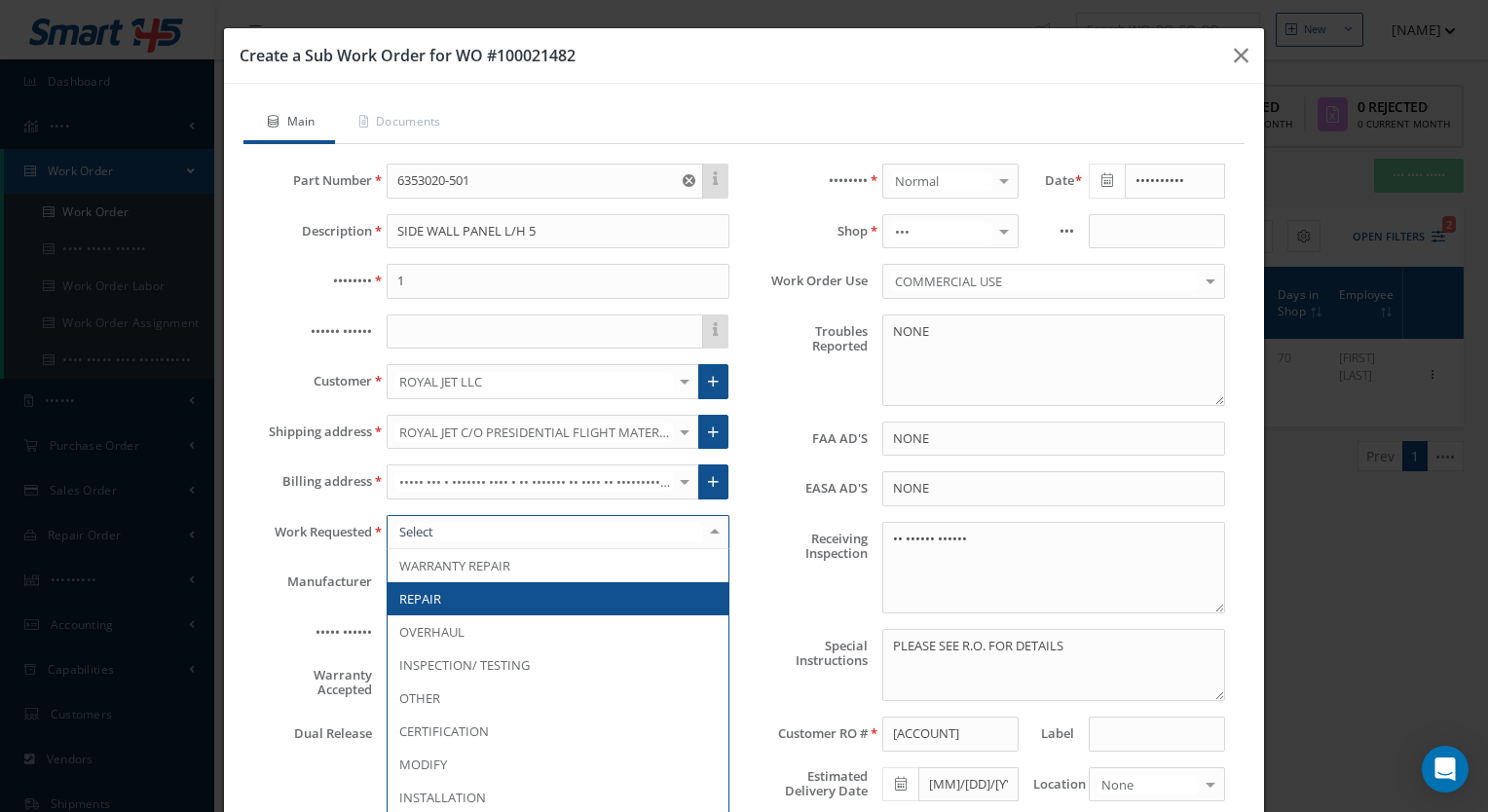 click at bounding box center (558, 533) 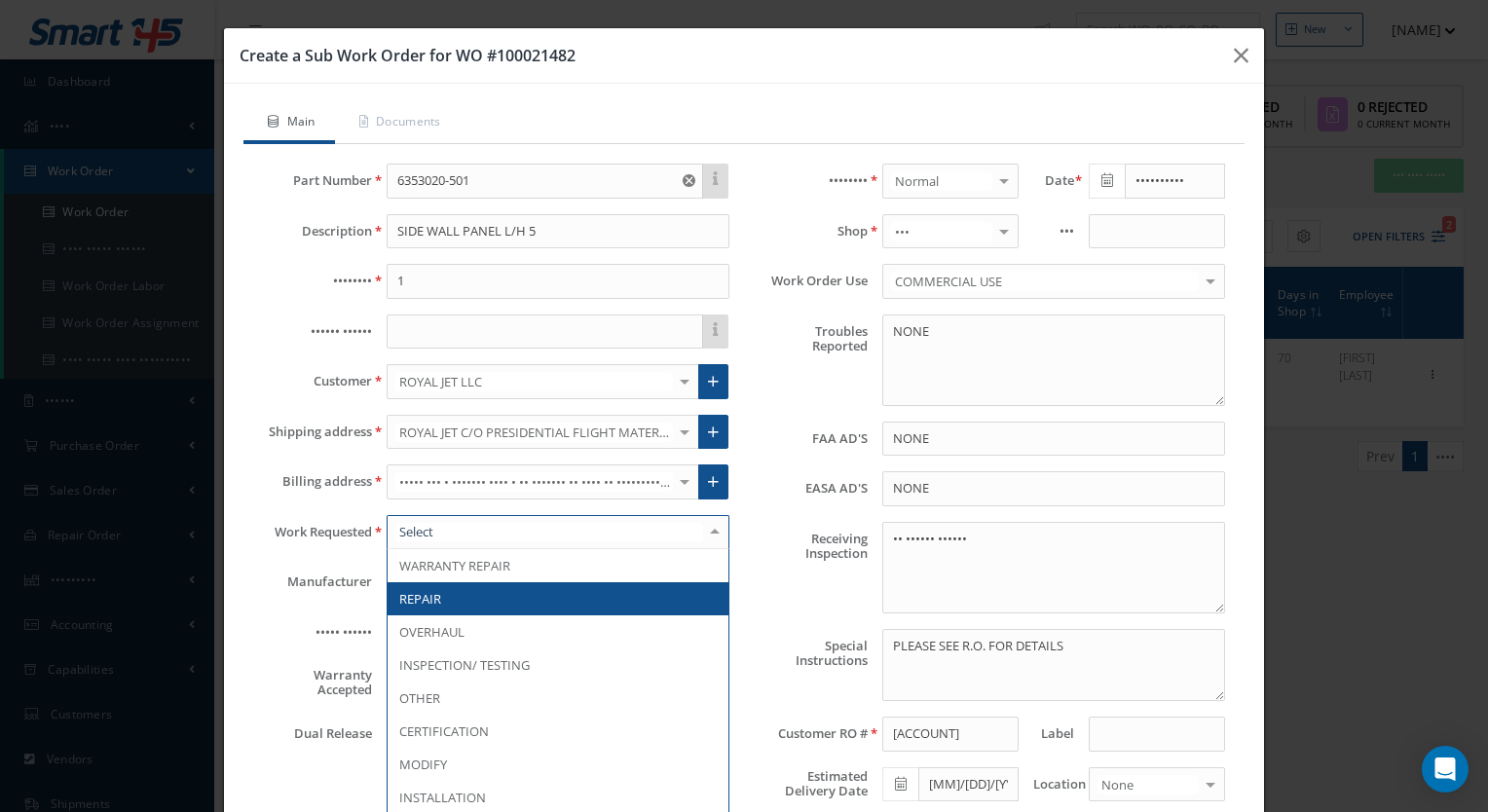 click on "REPAIR" at bounding box center (558, 599) 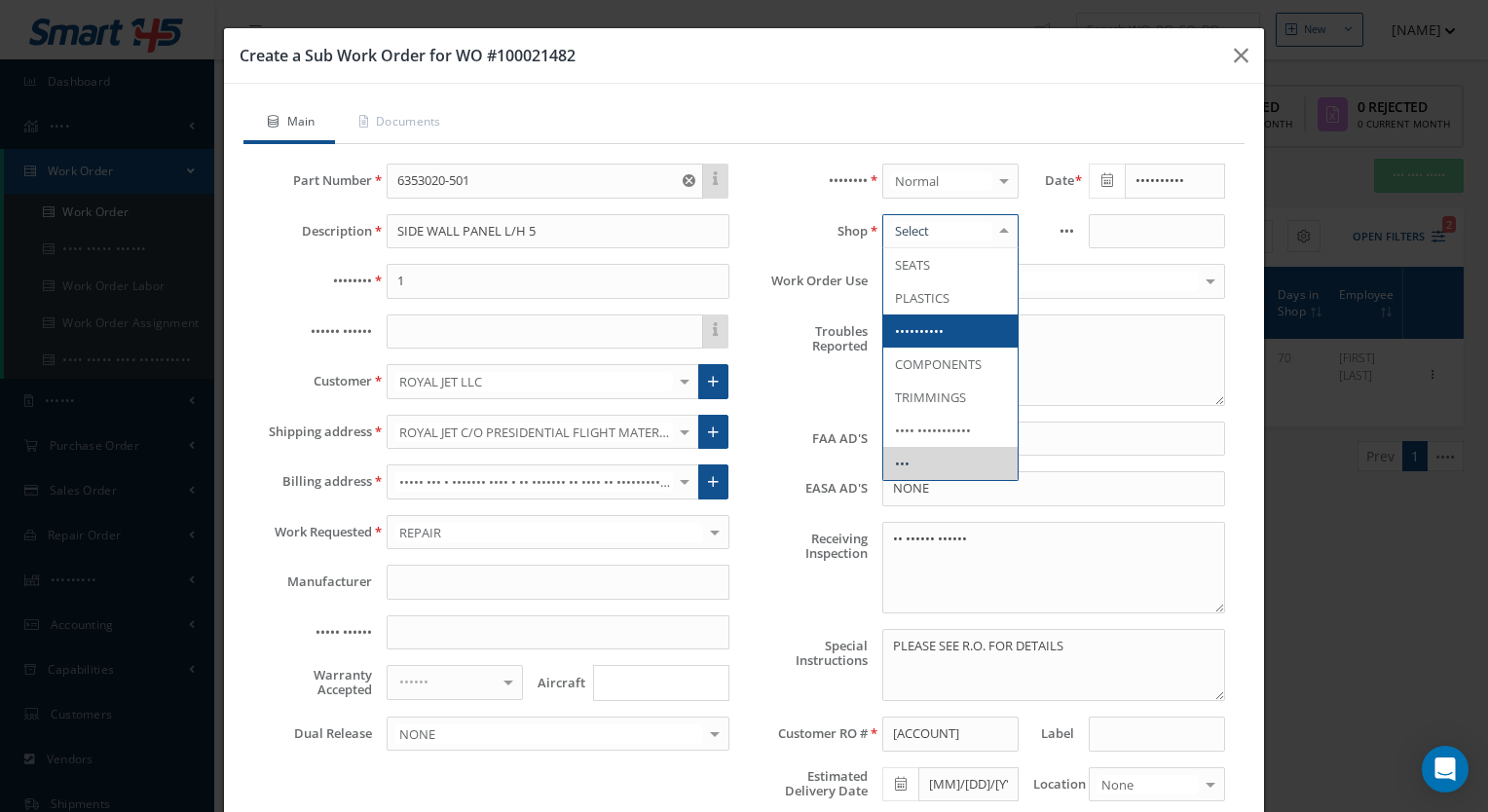 click on "••••••••••" at bounding box center (919, 331) 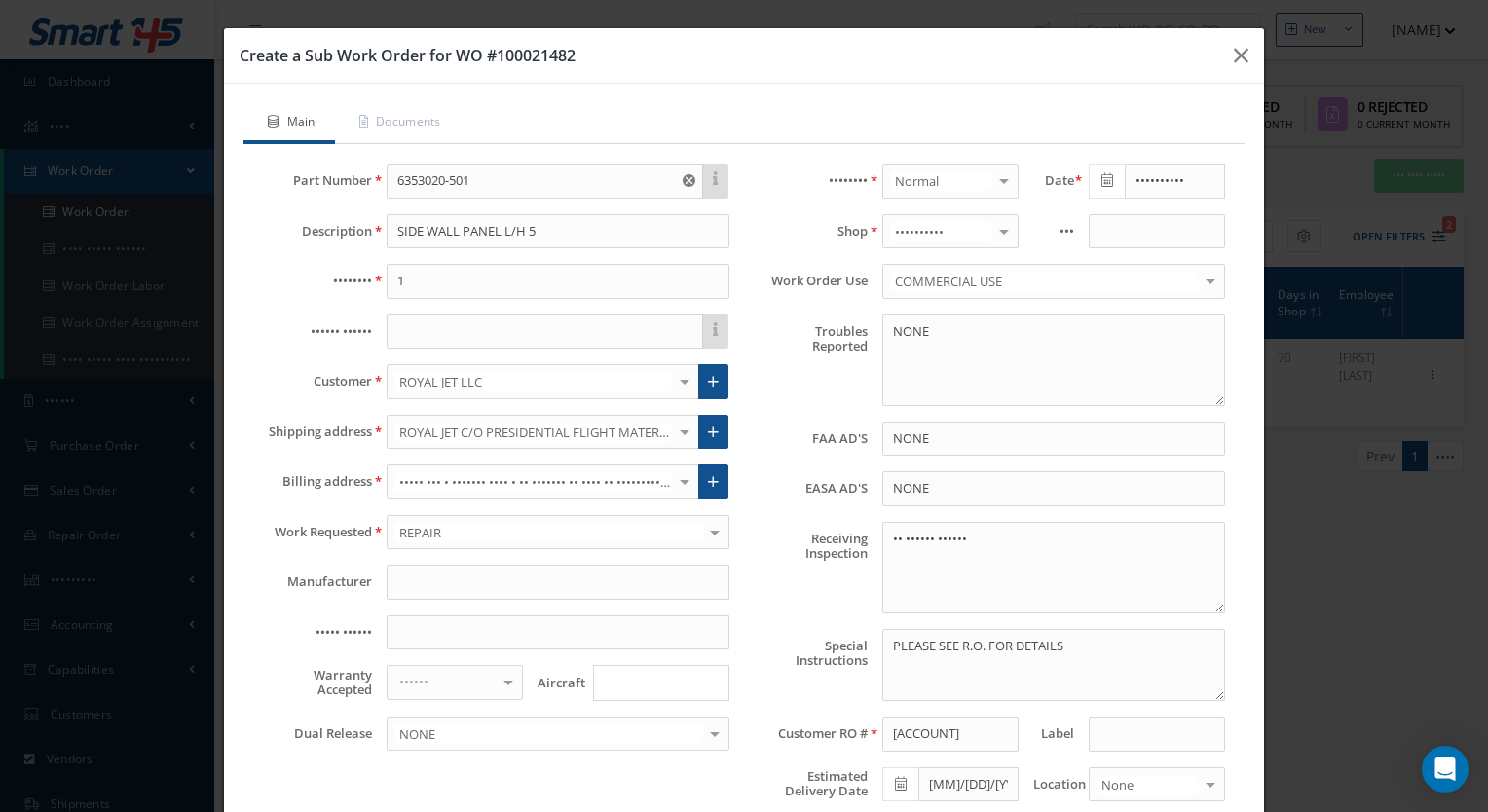 click on "Save" at bounding box center (795, 889) 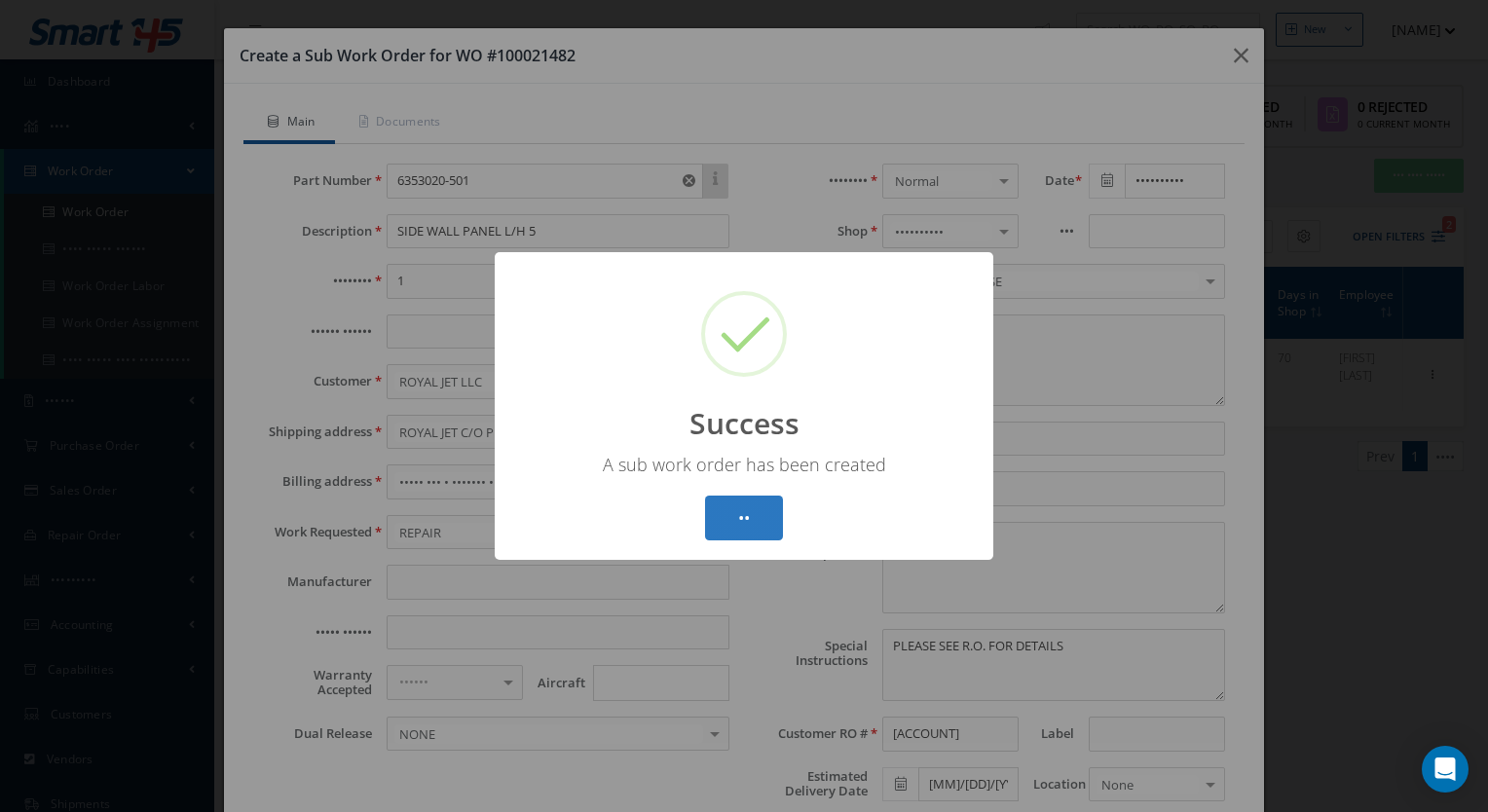 click on "••" at bounding box center (744, 518) 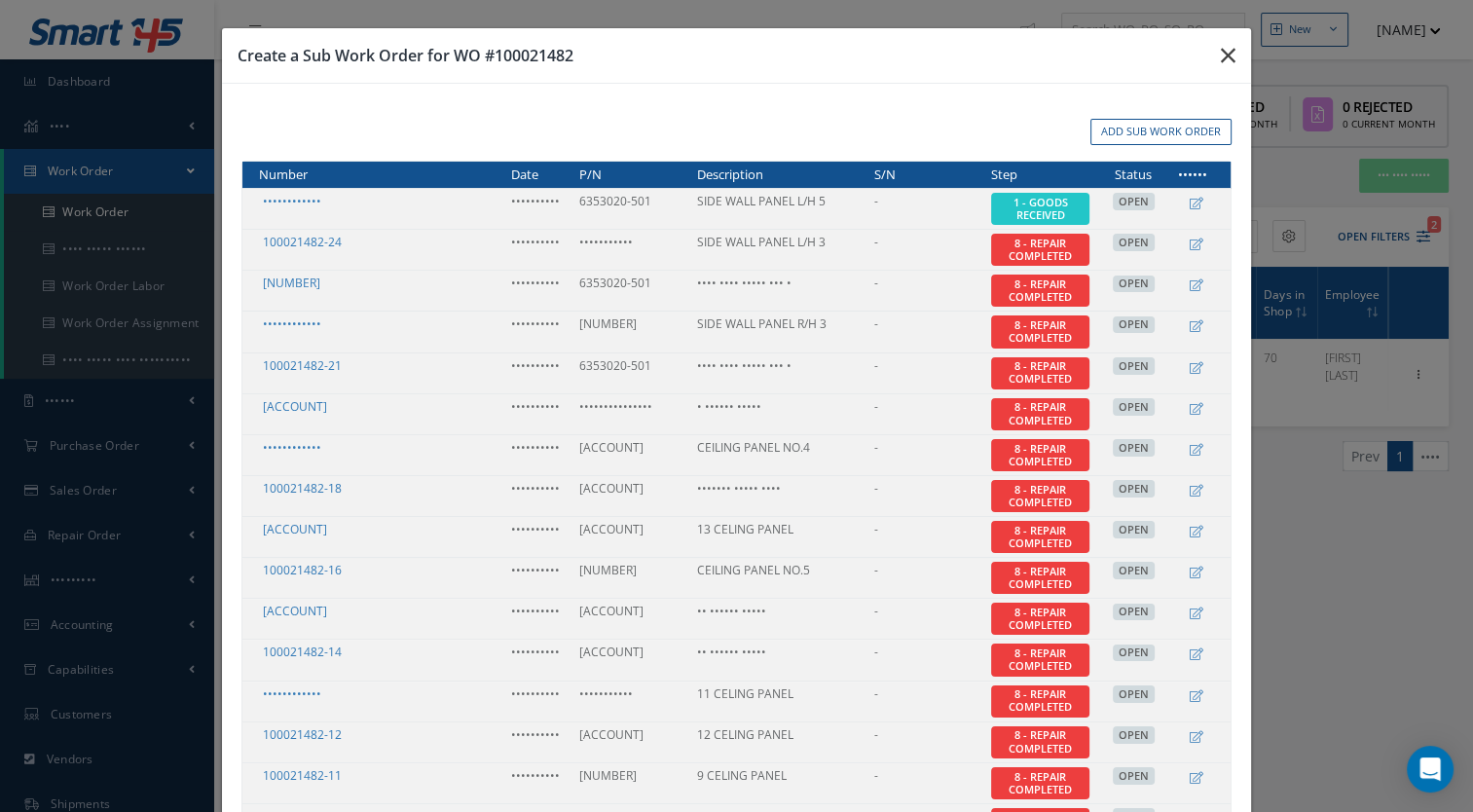 click at bounding box center (1228, 55) 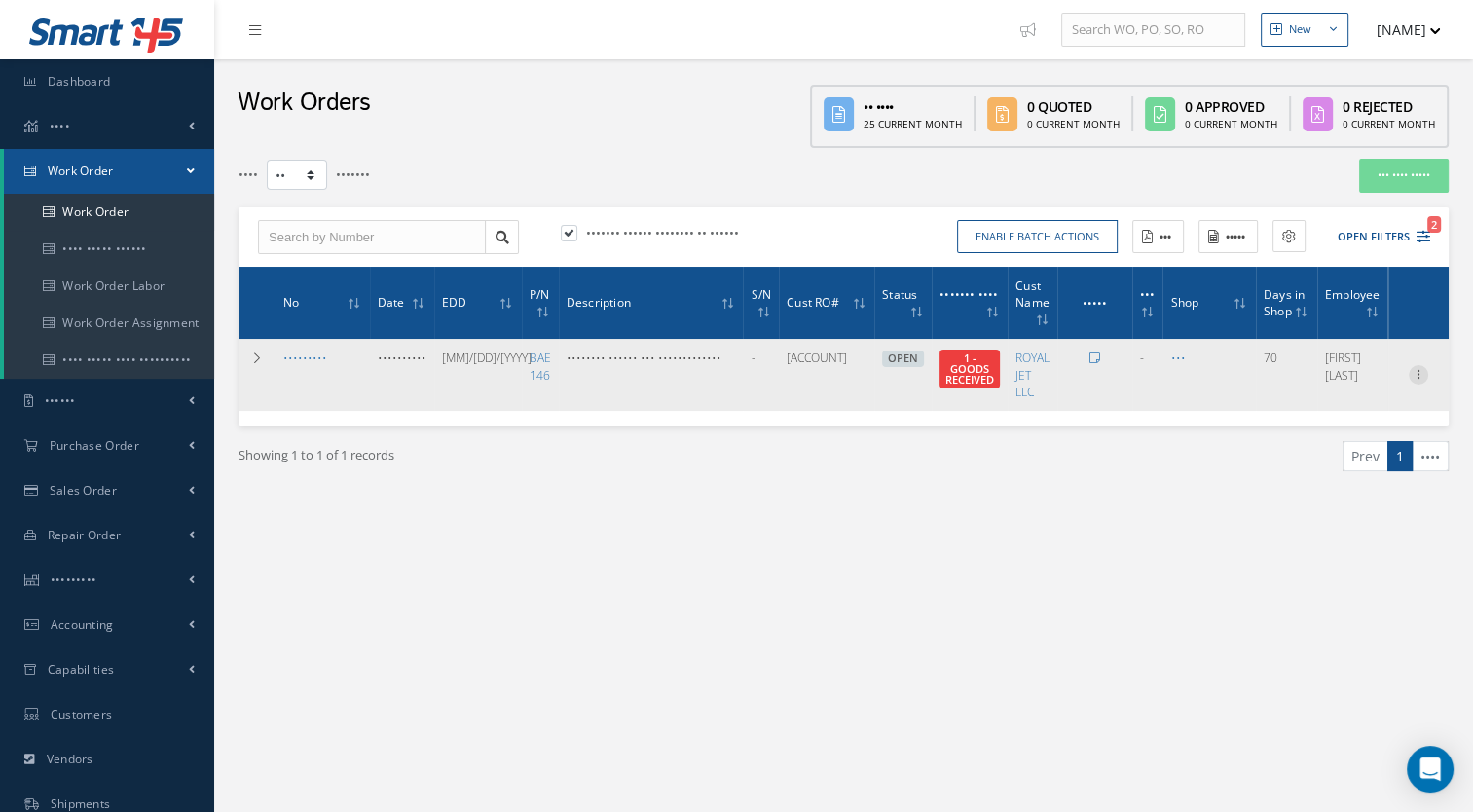 click at bounding box center (1418, 373) 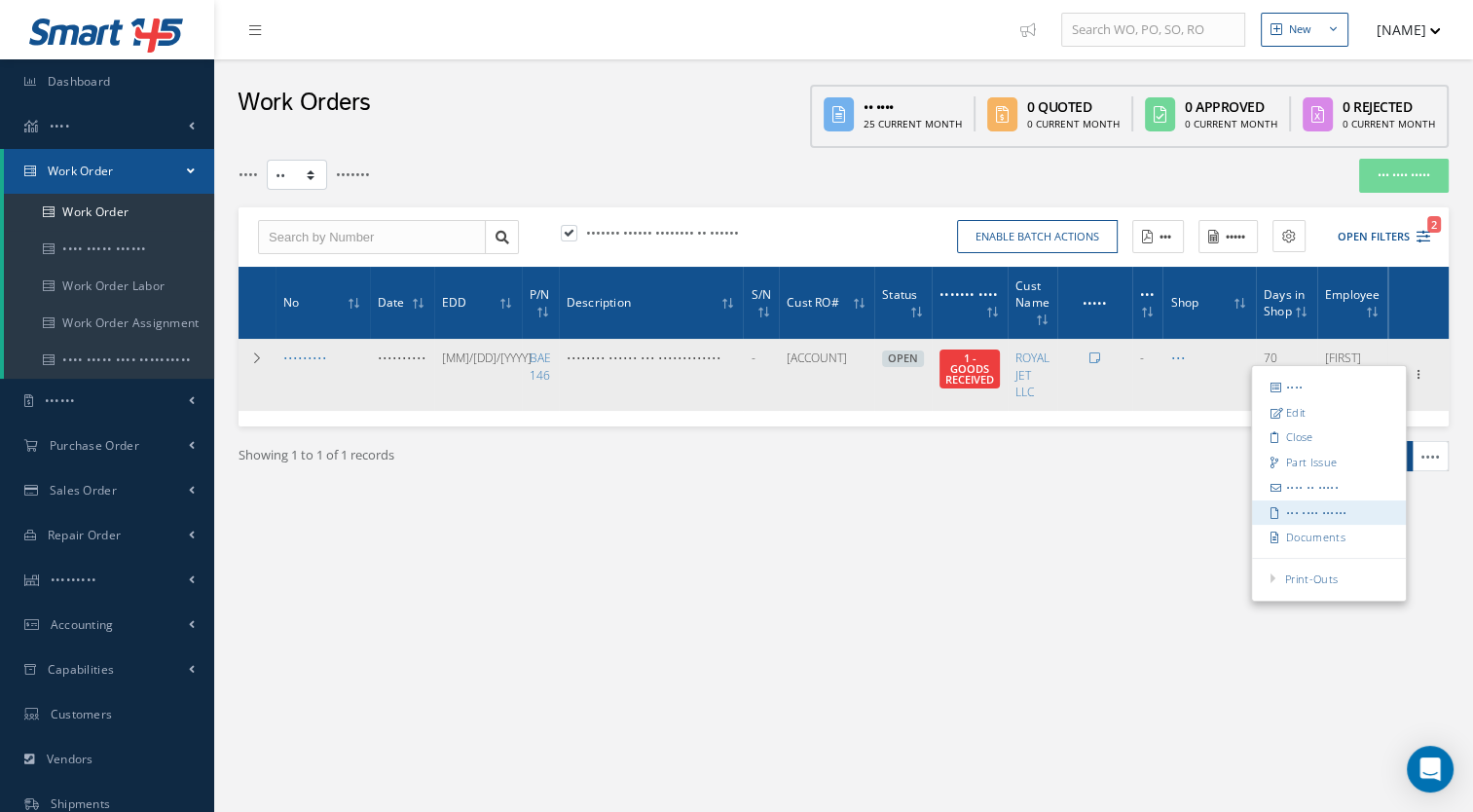 click on "••• •••• ••••••" at bounding box center [1329, 513] 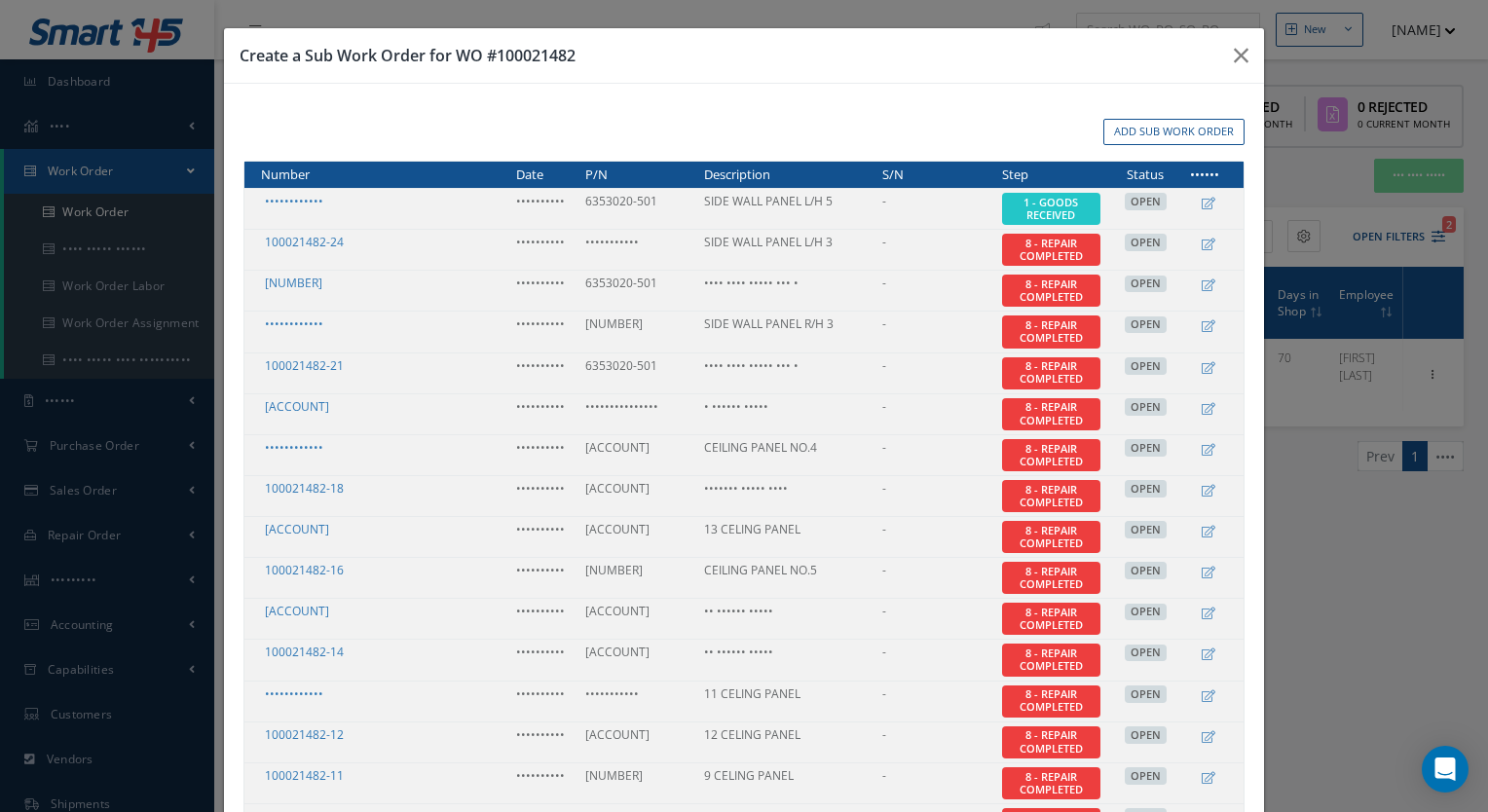 click on "Add Sub Work Order" at bounding box center (744, 131) 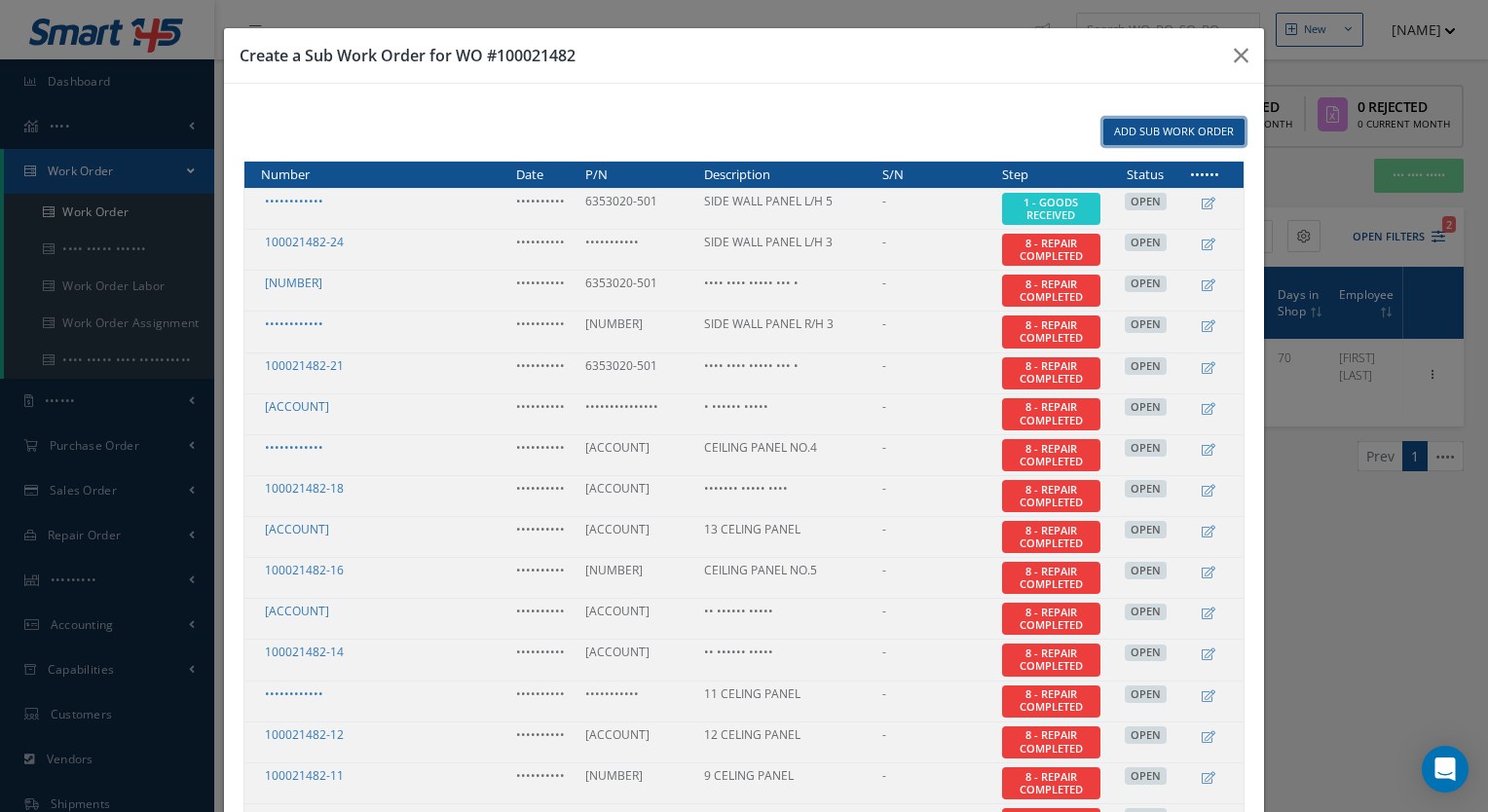 click on "Add Sub Work Order" at bounding box center [1173, 131] 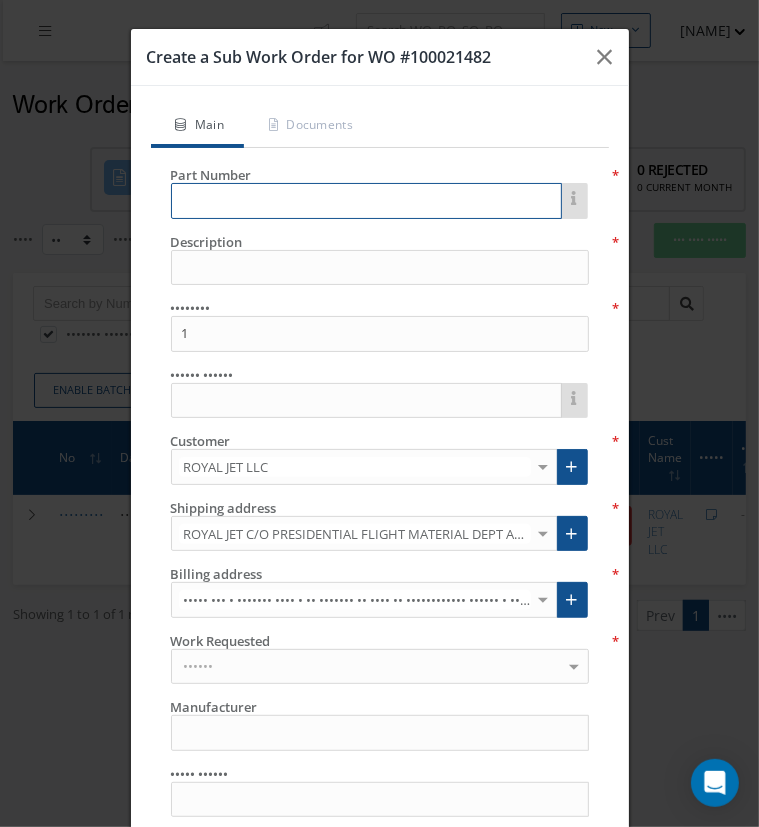 click at bounding box center [366, 201] 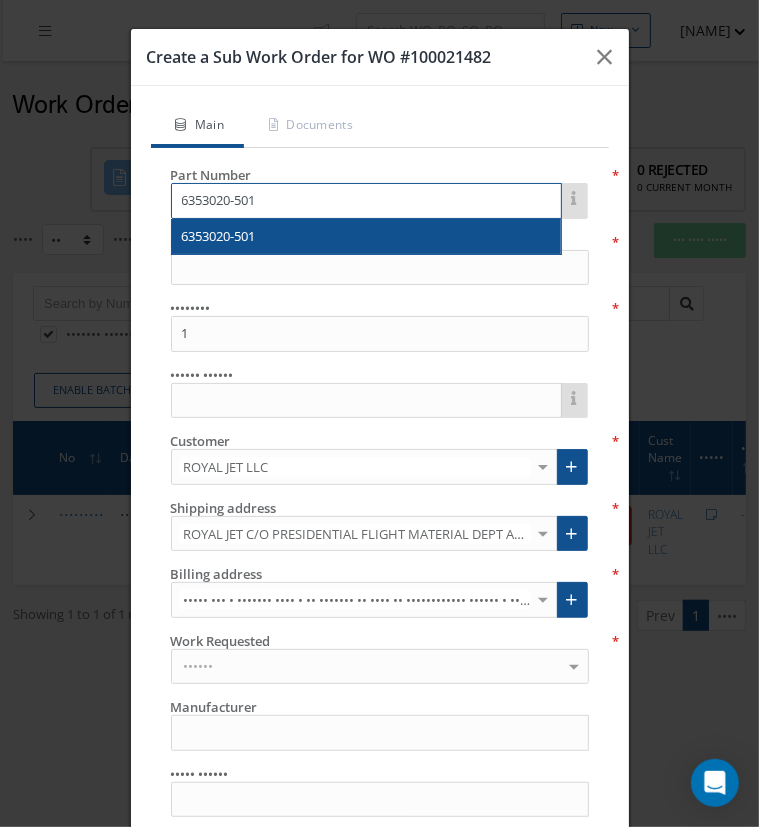 click on "6353020-501" at bounding box center [366, 201] 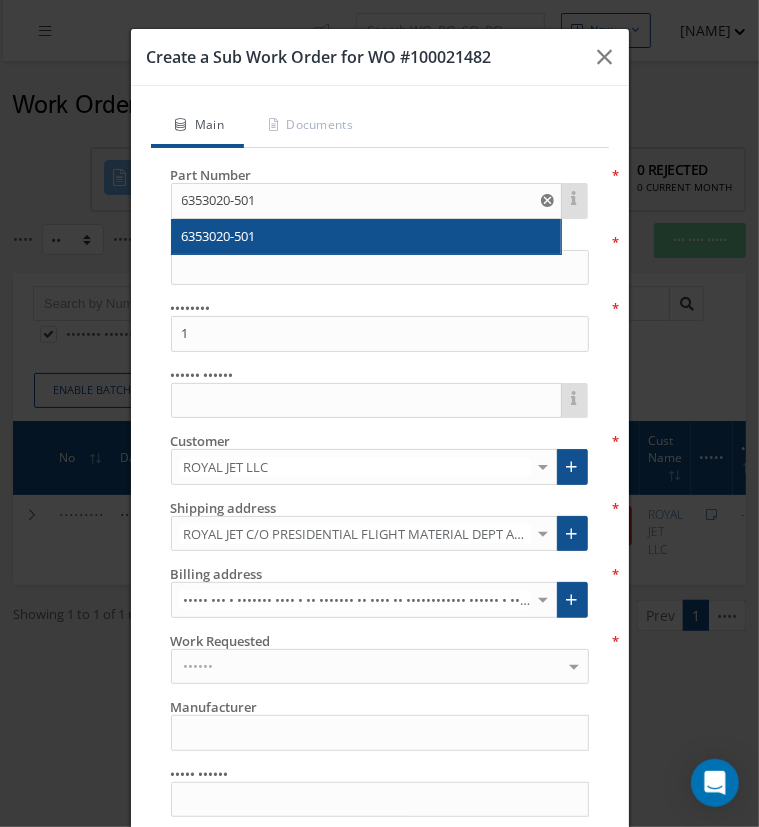 click on "•••• ••••••
•••••••••••
•••••••••••
•••••••••••
••••••••
•
•••••• ••••••
••••••••
••••• ••• •••         ••• •••••• •••••••••   •• •••••• ••••••   •••••• ••••••••••• •••   ••• •••••••• ••••••• ••••   ••• •••••••••   •• ••••• •••••••• •••   • • •••••• •••••••• •••   ••••• •••••••• ••••••••••• ••••••••• •••   ••• •••••• ••• ••••• •••••••   ••• •••••••• ••••• • •••••••   •••••   •••••• ••••••• •••   ••••• •••••• ••••• ••••••••• ••••" at bounding box center (380, 593) 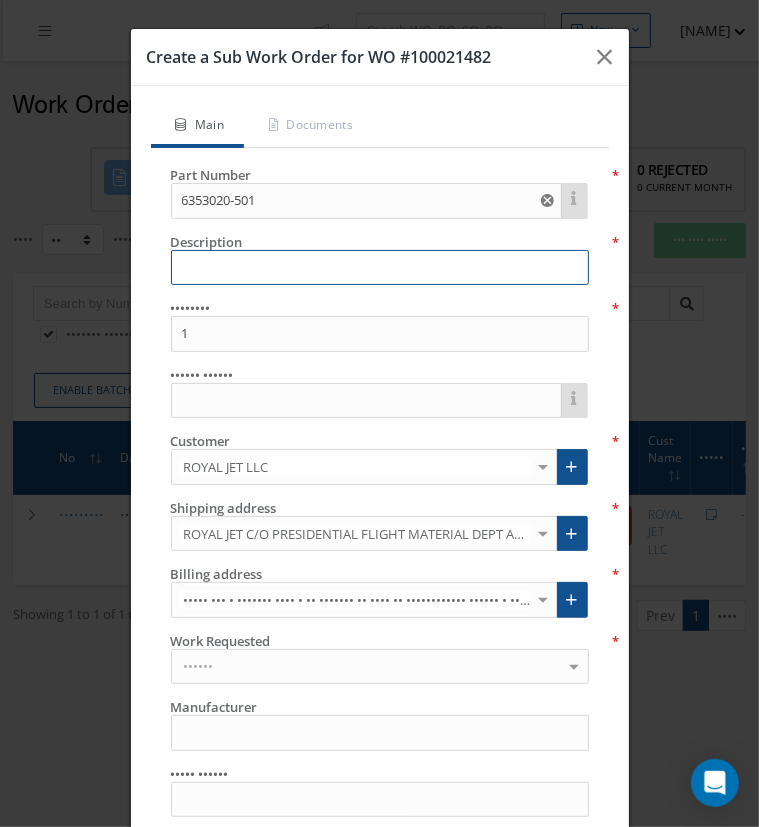 click at bounding box center [380, 268] 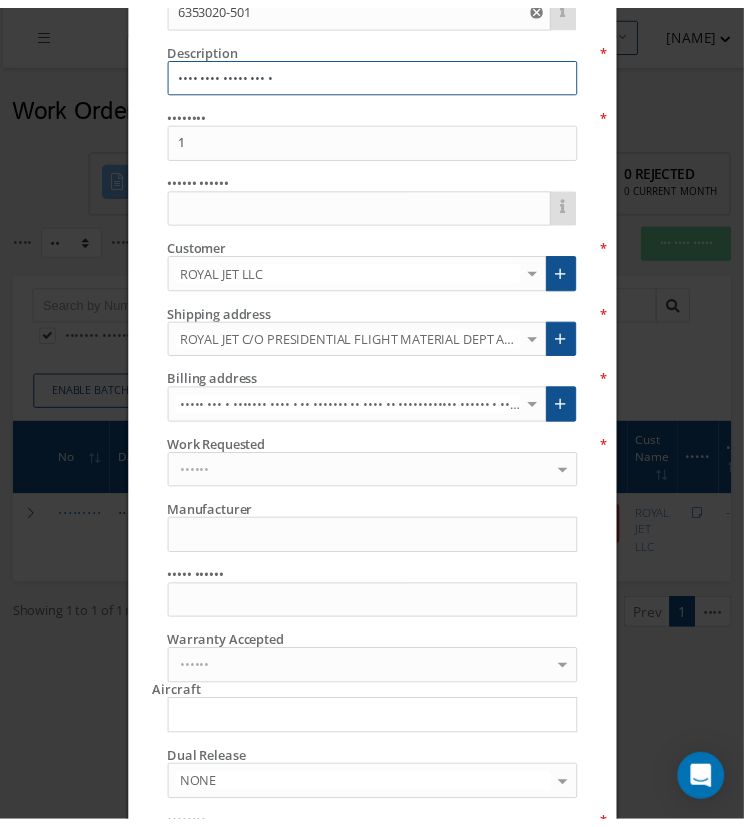 scroll, scrollTop: 140, scrollLeft: 0, axis: vertical 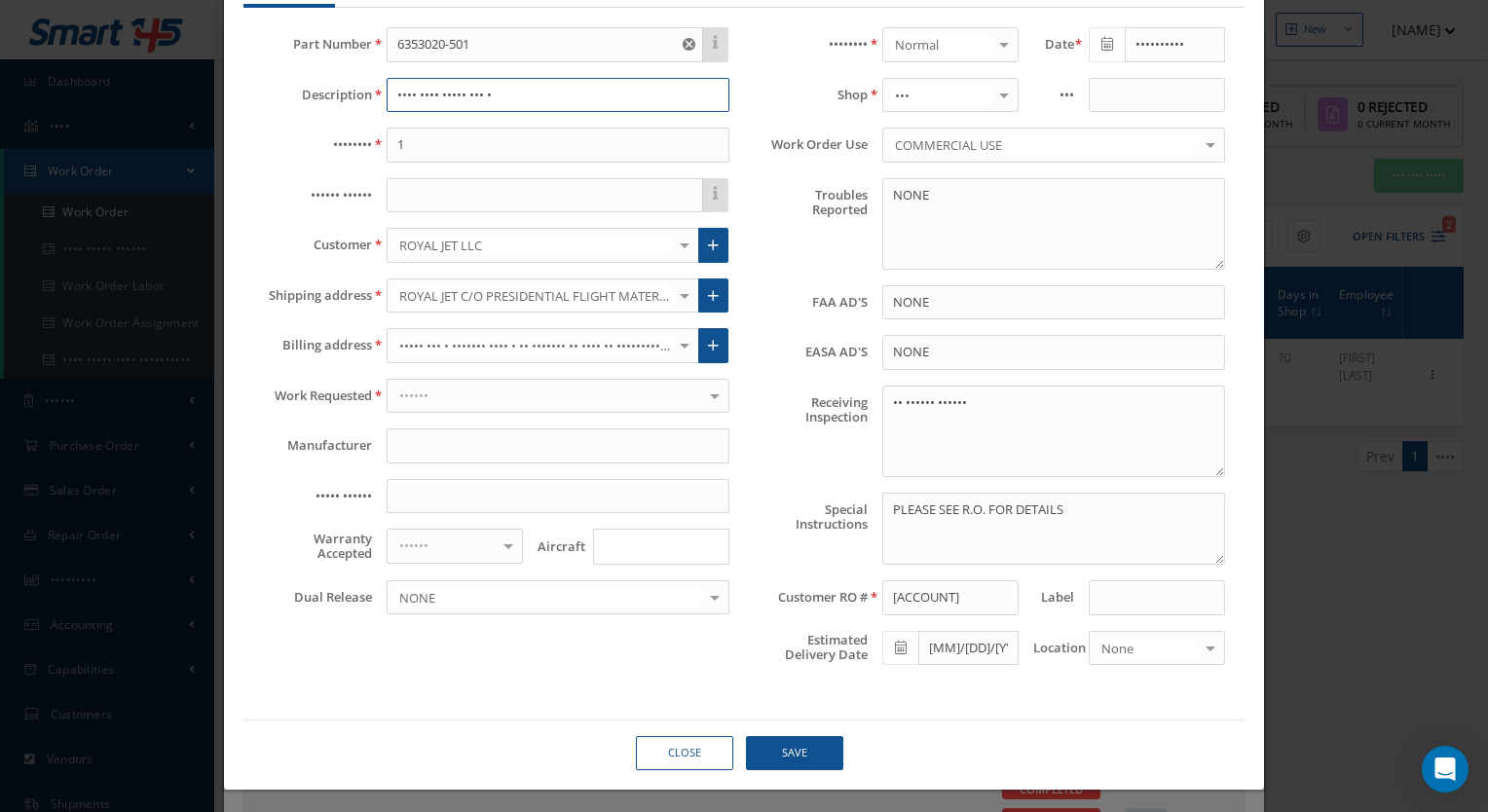 type on "•••• •••• ••••• ••• •" 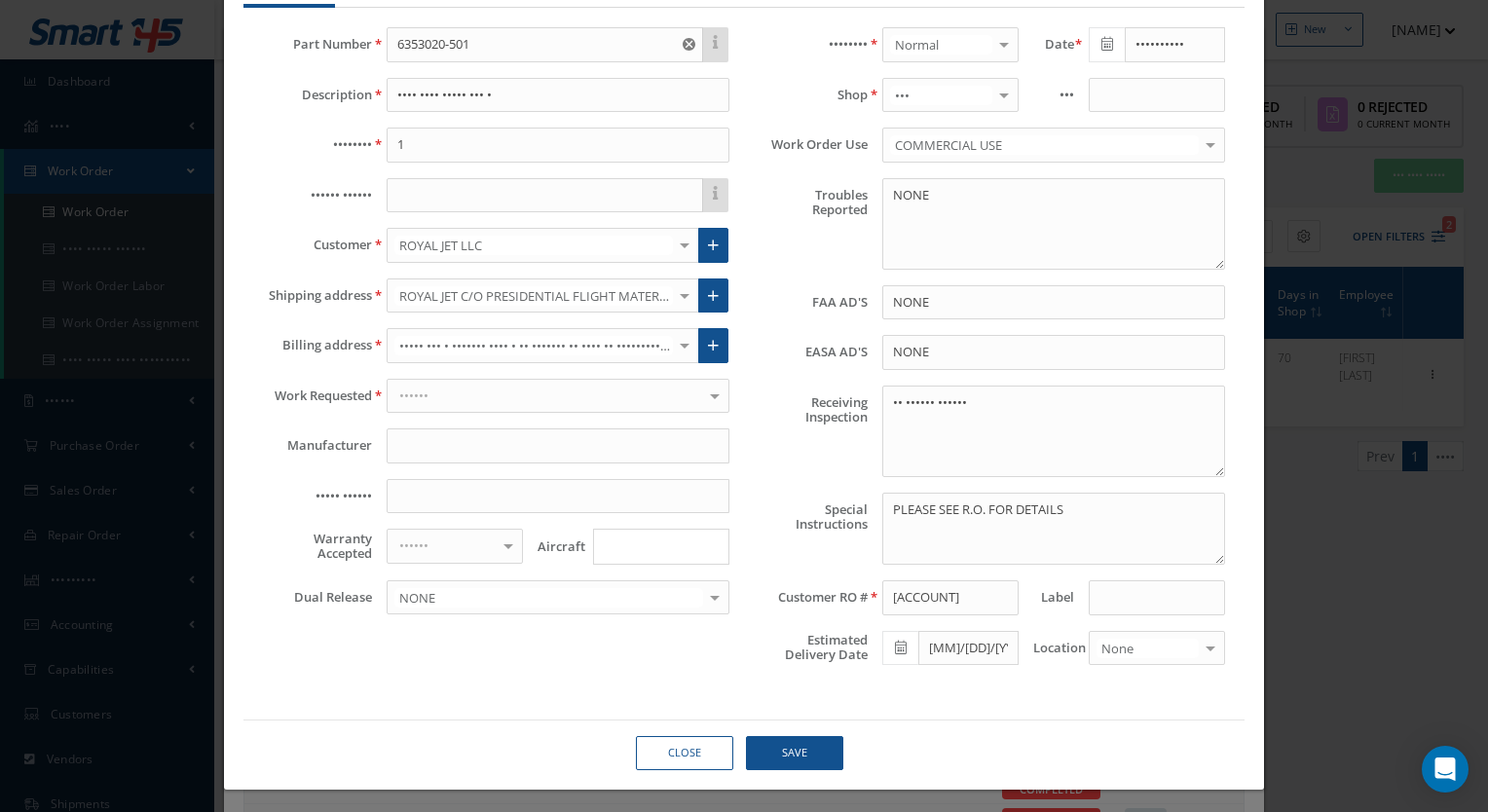 click on "•••• ••••••
•••••••••••
•••••••••••
•••••••••••
•••• •••• ••••• ••• •
••••••••
•
•••••• ••••••
••••••••
••••• ••• •••         ••• •••••• •••••••••   •• •••••• ••••••   •••••• ••••••••••• •••   ••• •••••••• ••••••• ••••   ••• •••••••••   •• ••••• •••••••• •••   • • •••••• •••••••• •••   ••••• •••••••• ••••••••••• ••••••••• •••   ••• •••••• ••• ••••• •••••••   ••• •••••••• ••••• • •••••••   •••••   •••••• ••••••• •••     ••• ••••••••" at bounding box center [496, 353] 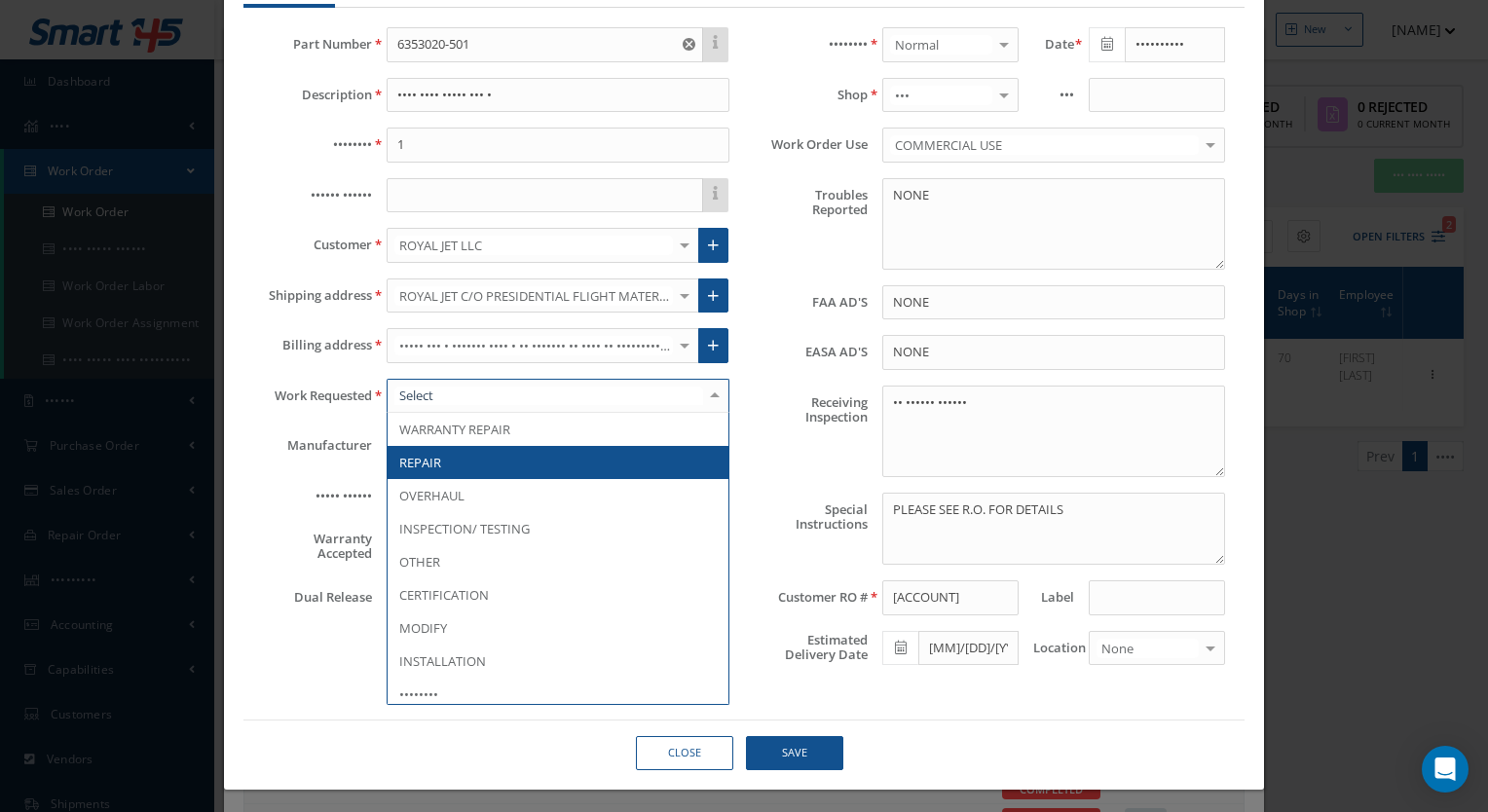 click at bounding box center [558, 396] 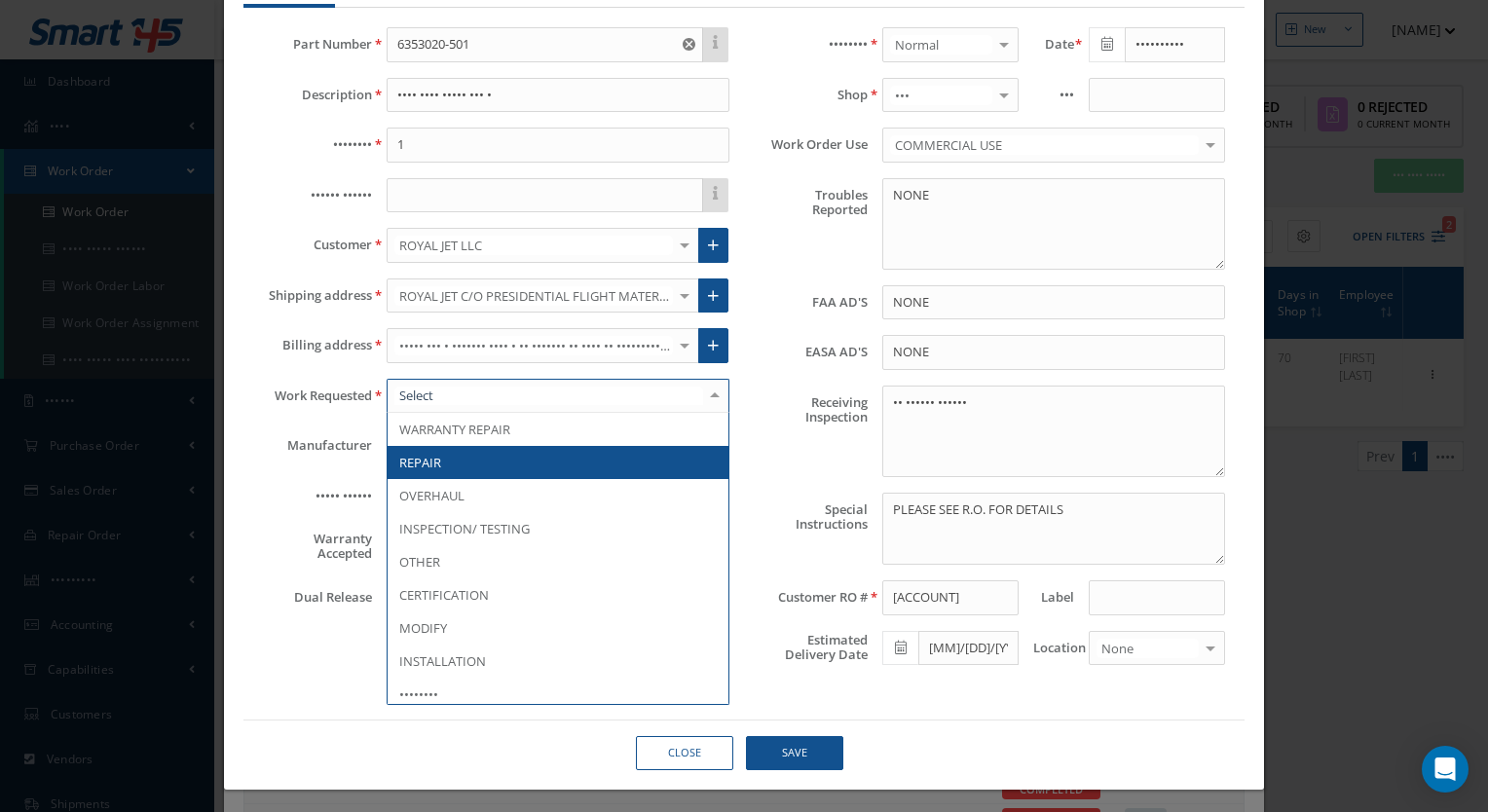 click on "REPAIR" at bounding box center (558, 462) 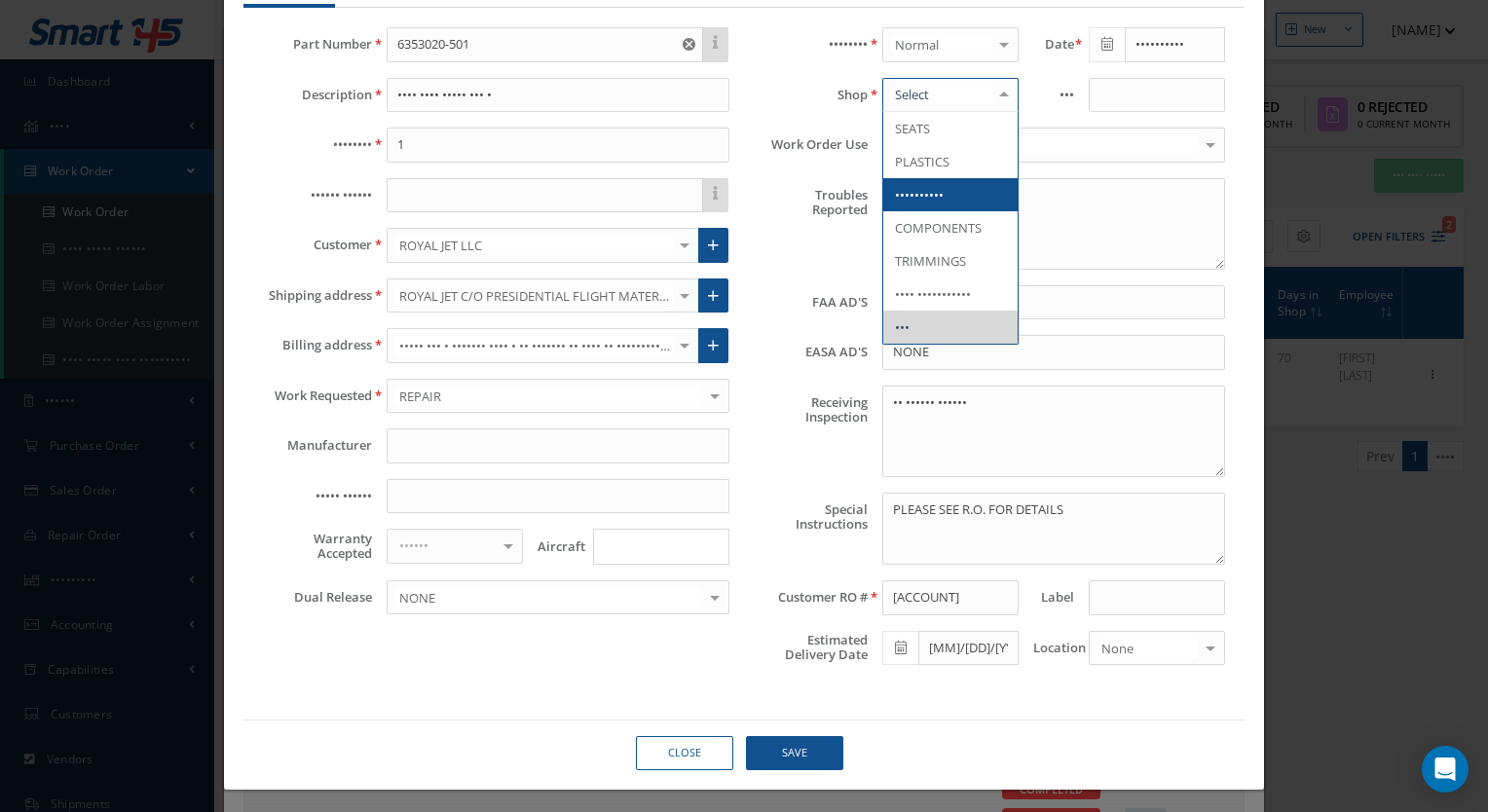 click on "••••••••••" at bounding box center [919, 195] 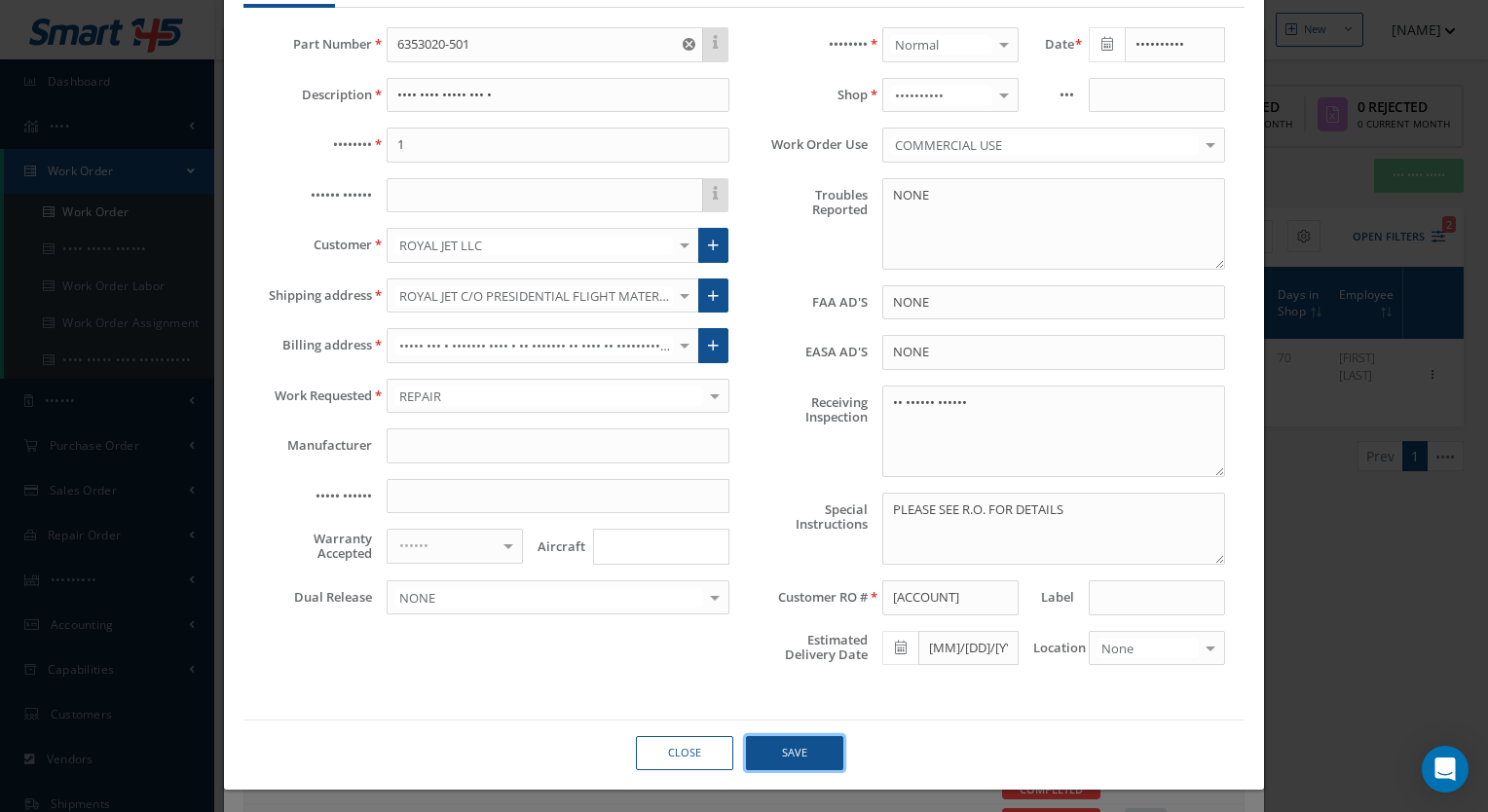 click on "Save" at bounding box center [795, 753] 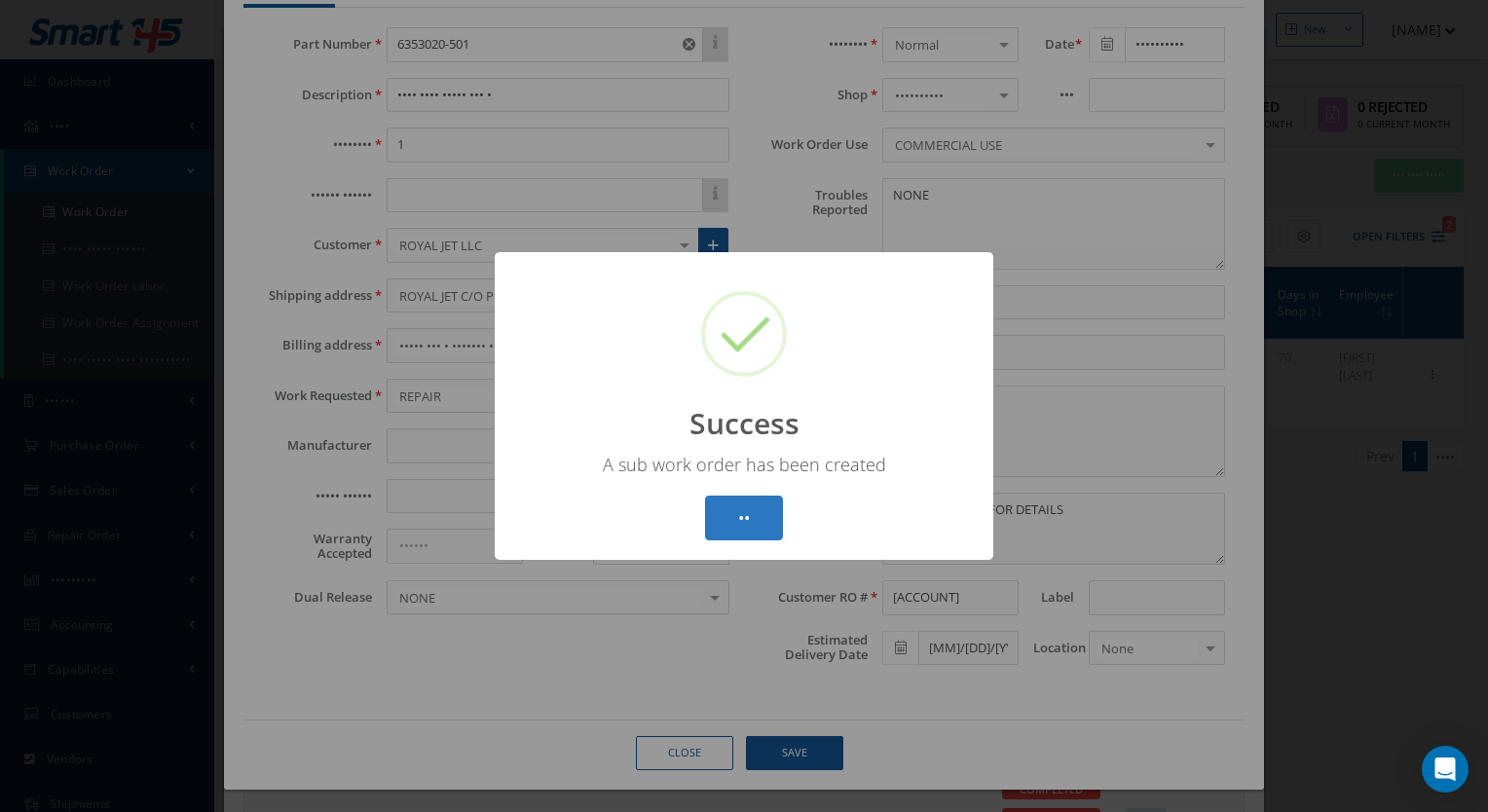 click on "••" at bounding box center [744, 518] 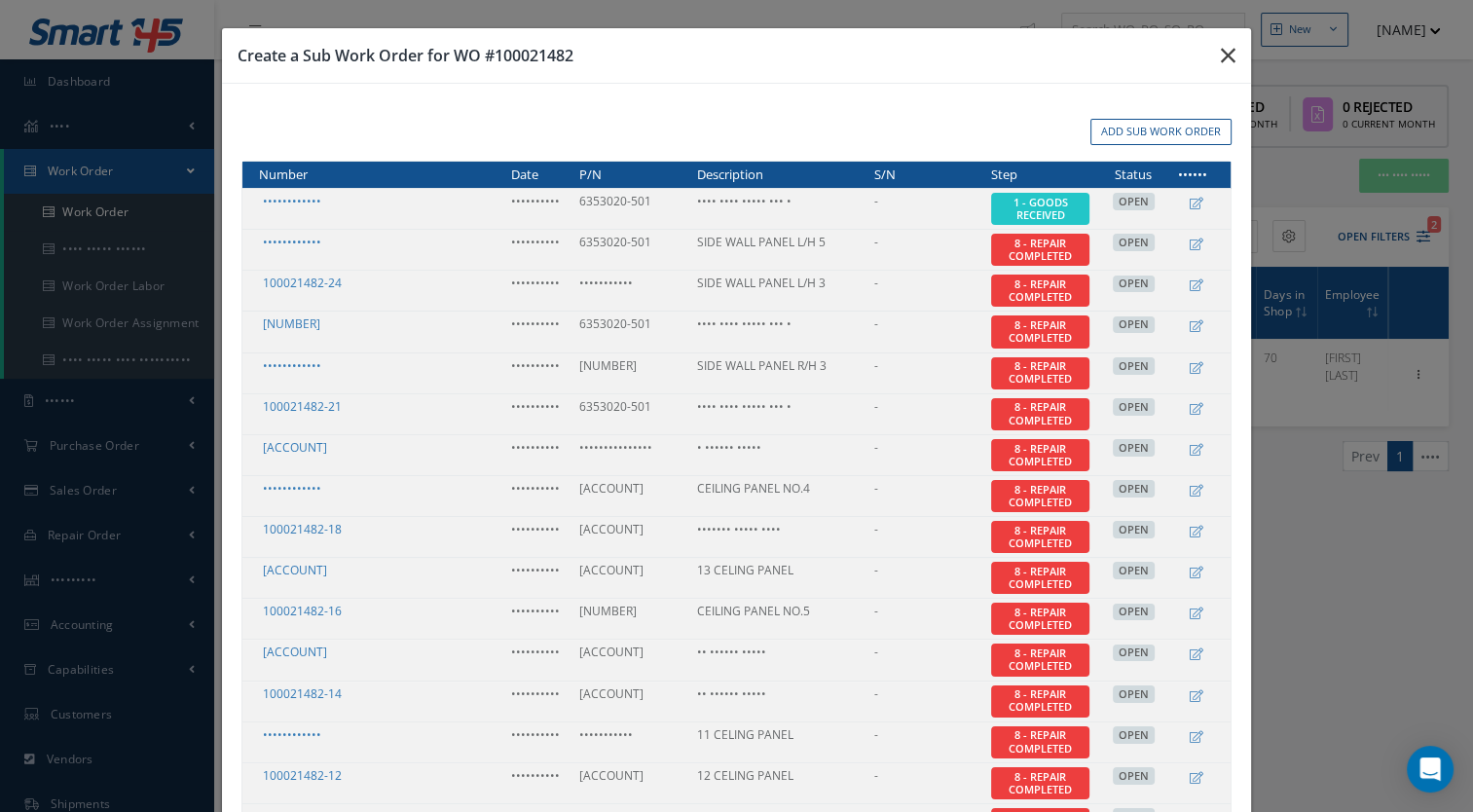 click at bounding box center [1228, 55] 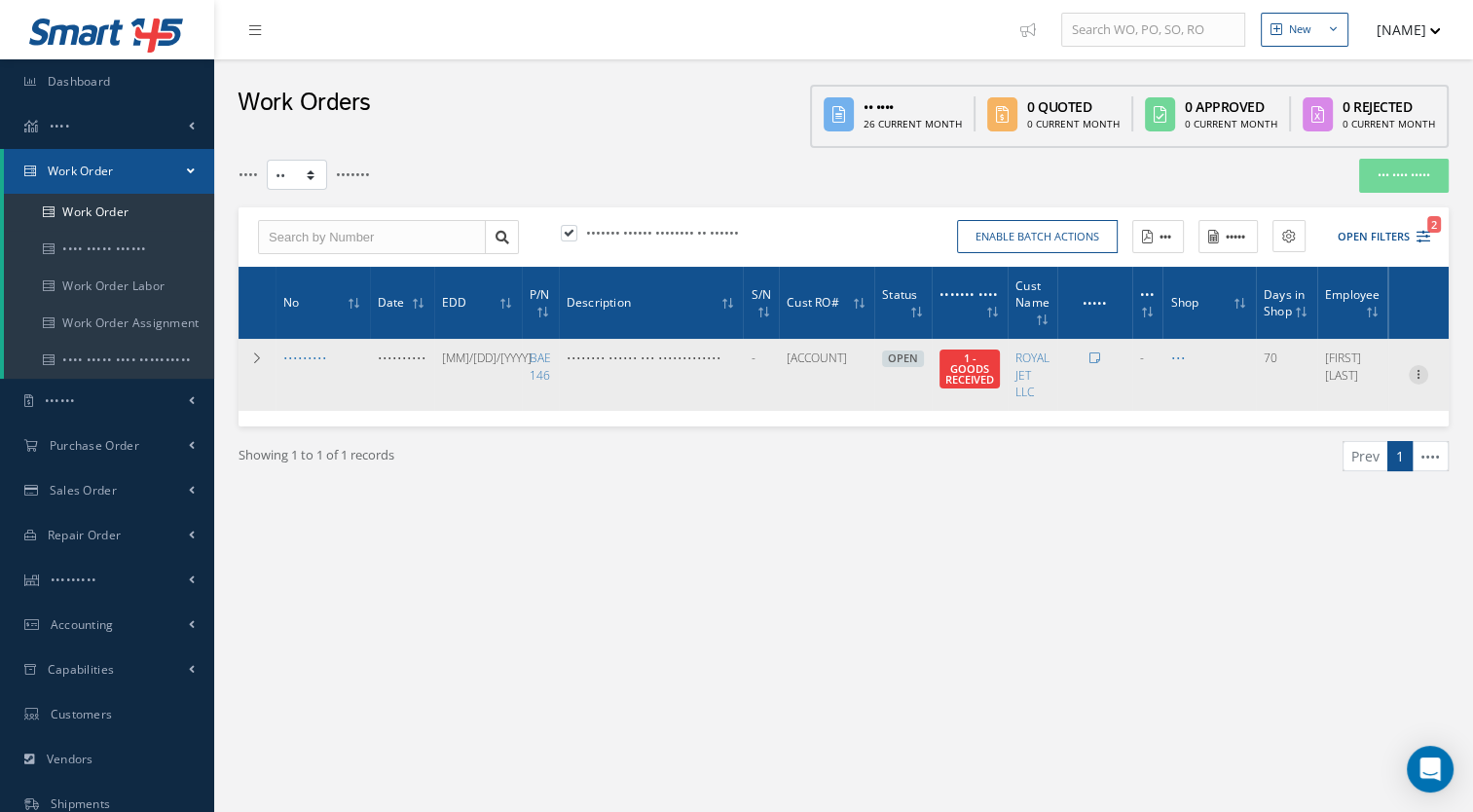 click at bounding box center [1418, 373] 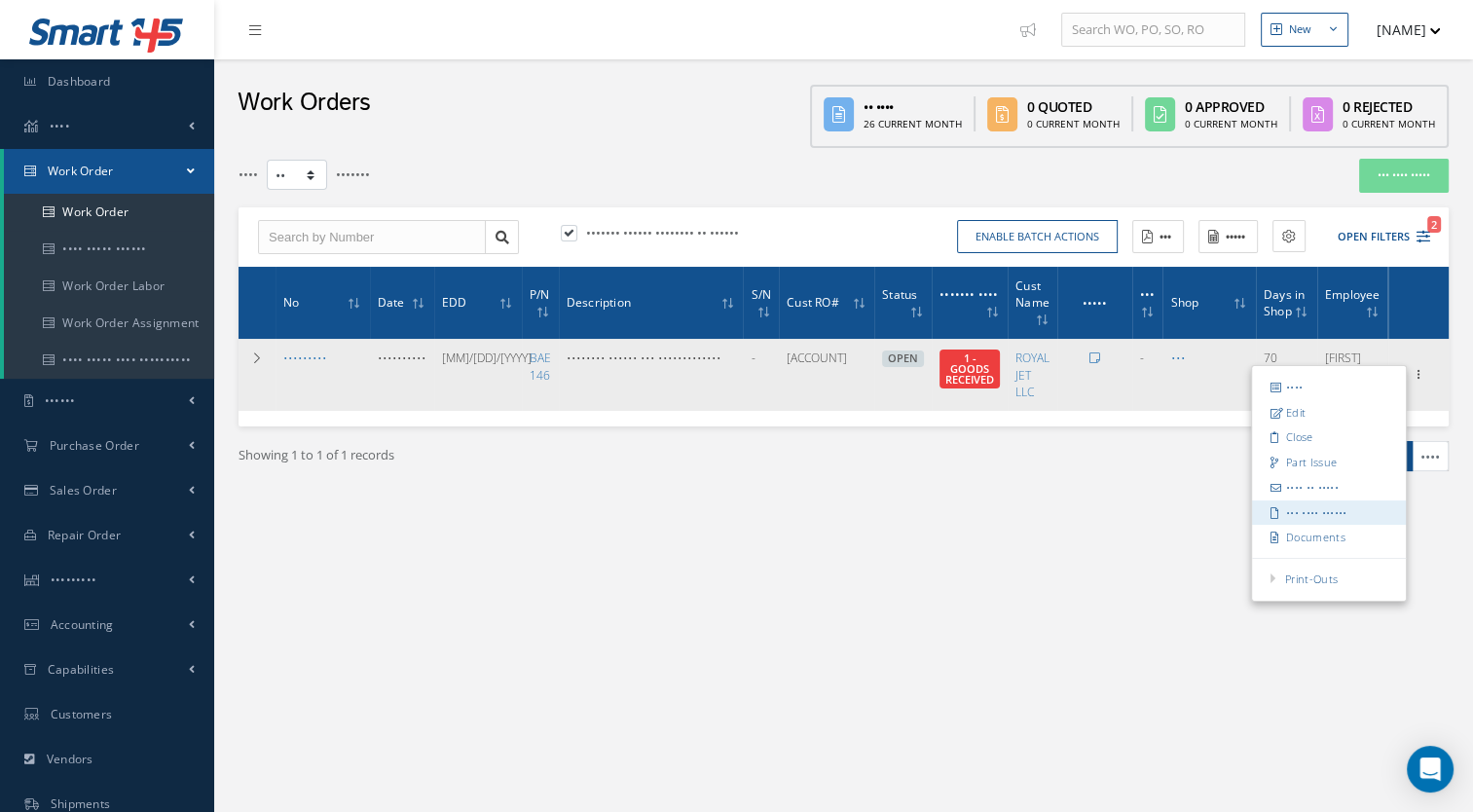 click on "••• •••• ••••••" at bounding box center [1329, 513] 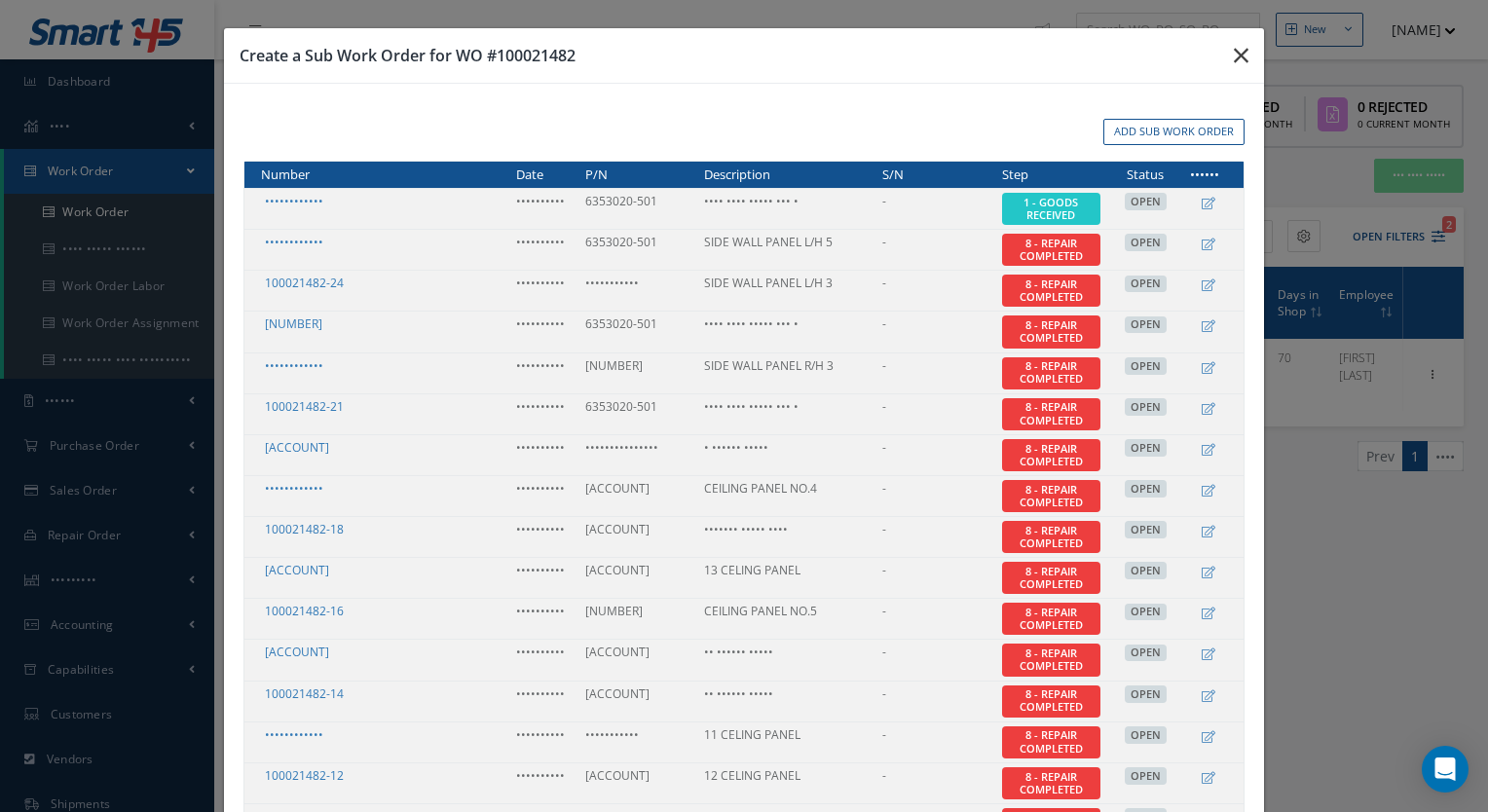 click at bounding box center (1241, 55) 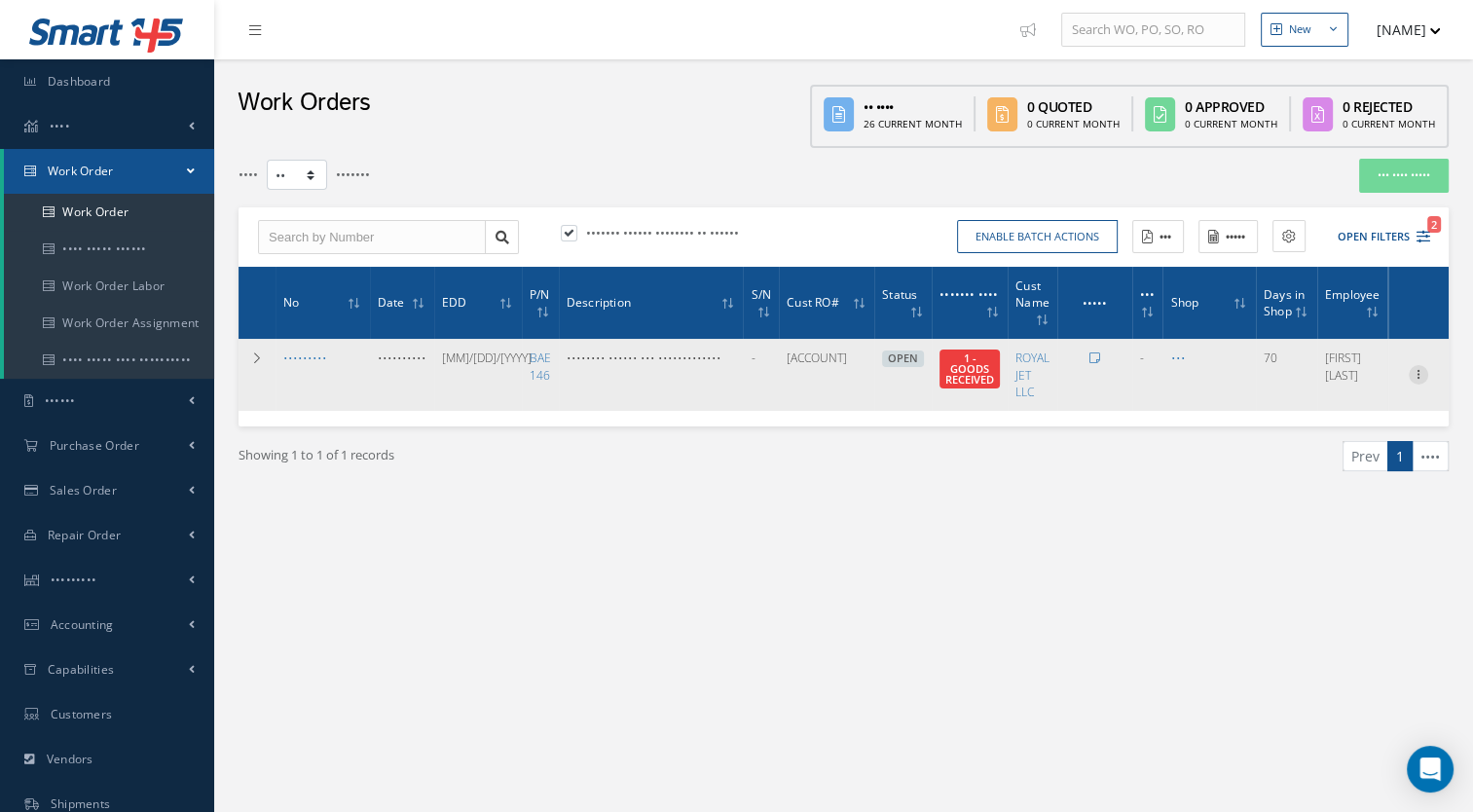 click at bounding box center (1418, 373) 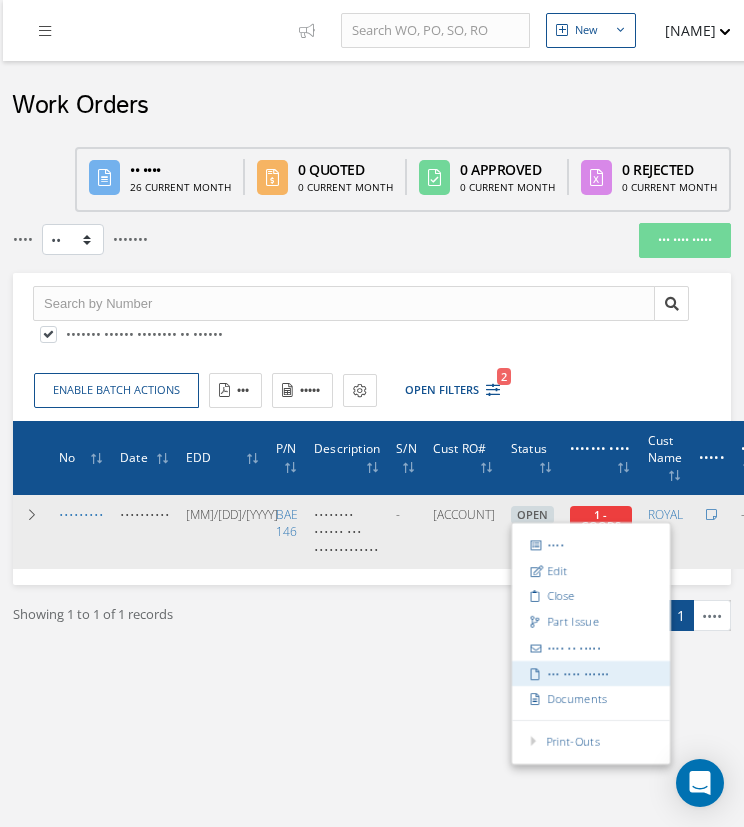 click on "••• •••• ••••••" at bounding box center [591, 673] 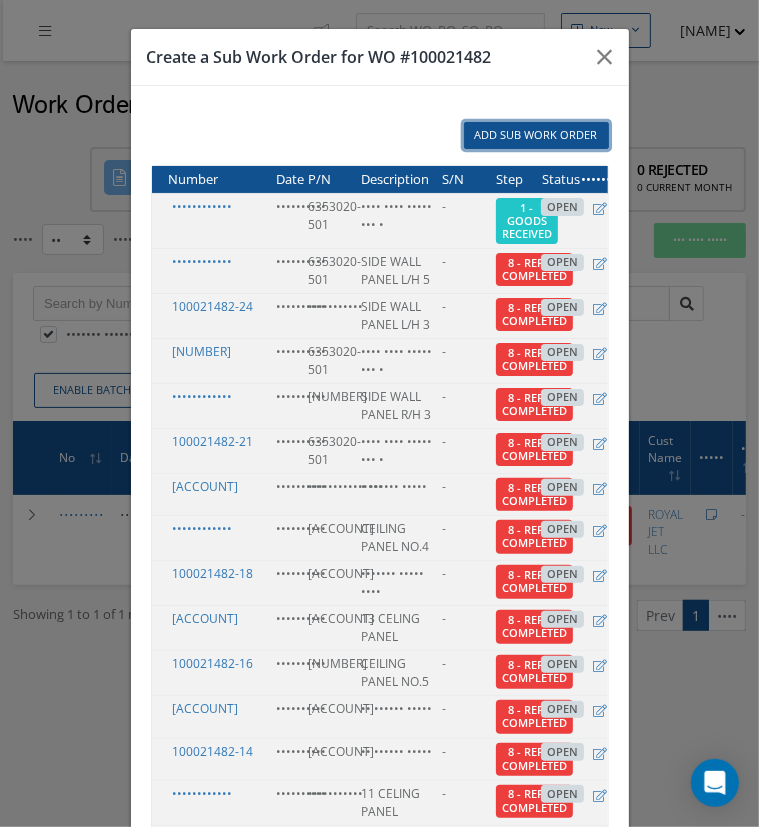 click on "Add Sub Work Order" at bounding box center (536, 135) 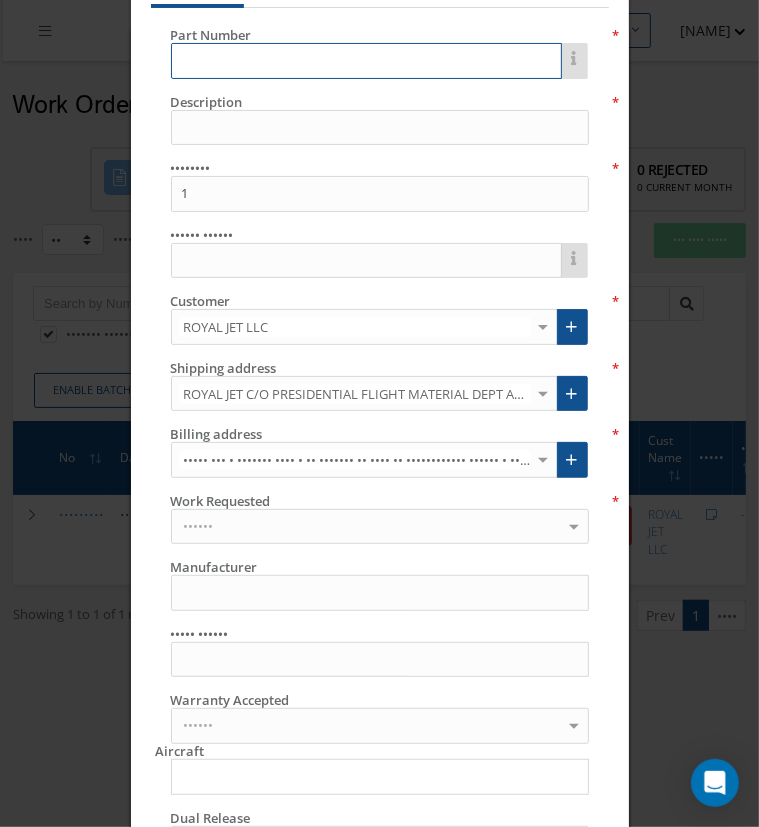 click at bounding box center [366, 61] 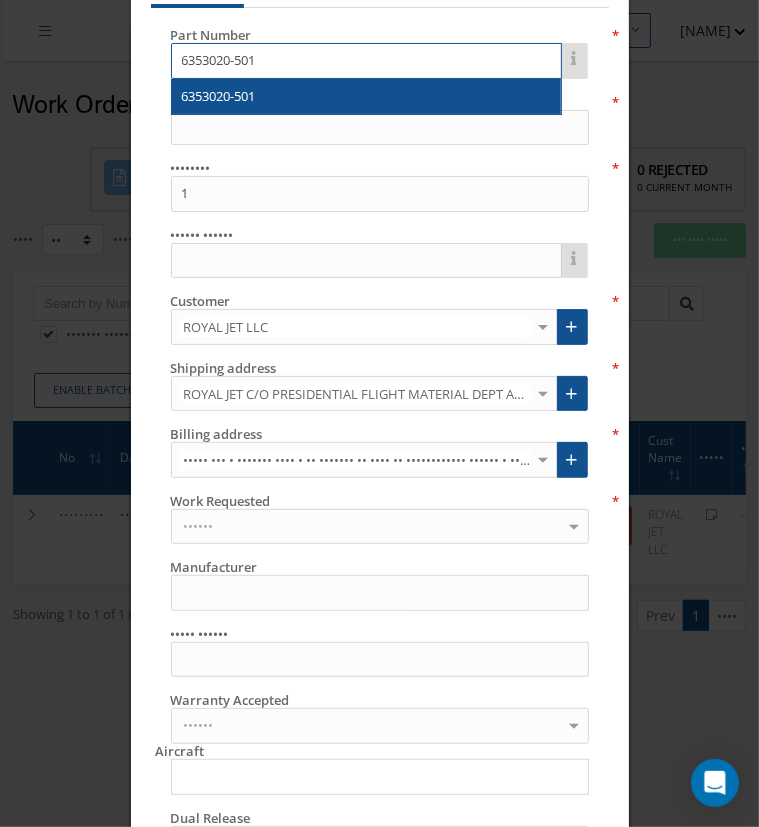 type on "6353020-501" 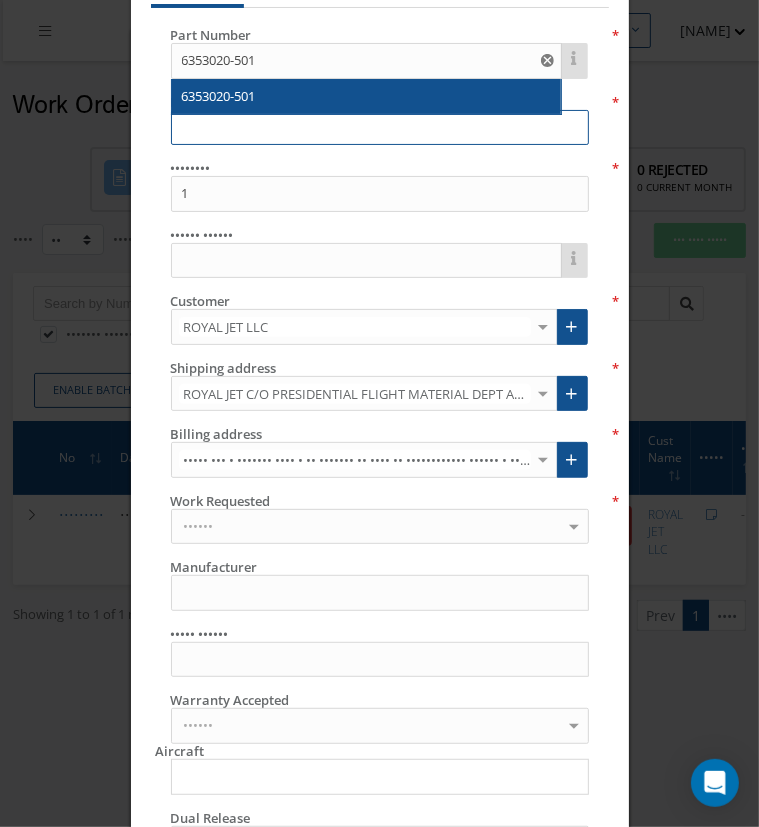 click at bounding box center [380, 128] 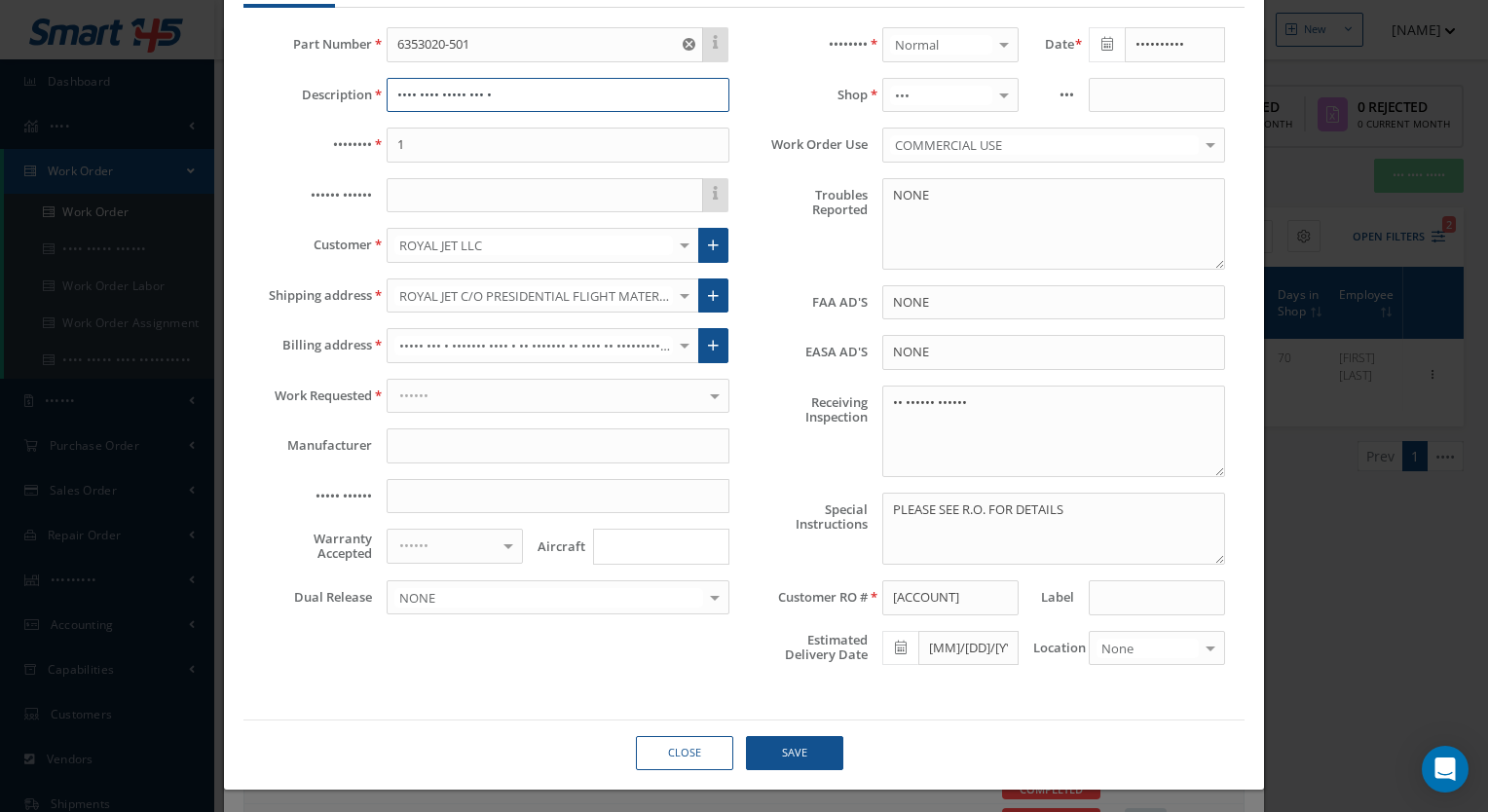 type on "•••• •••• ••••• ••• •" 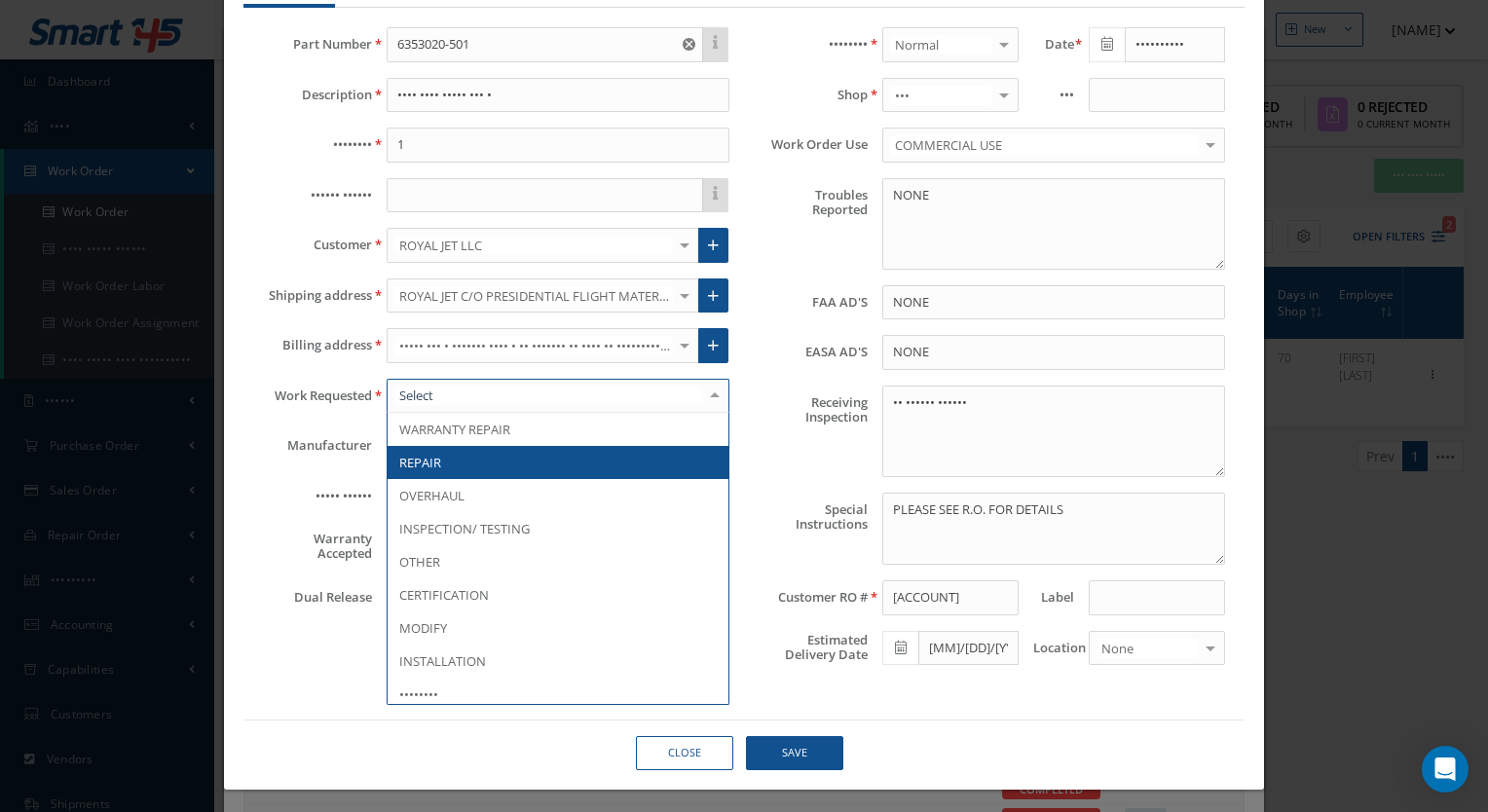 click at bounding box center (558, 396) 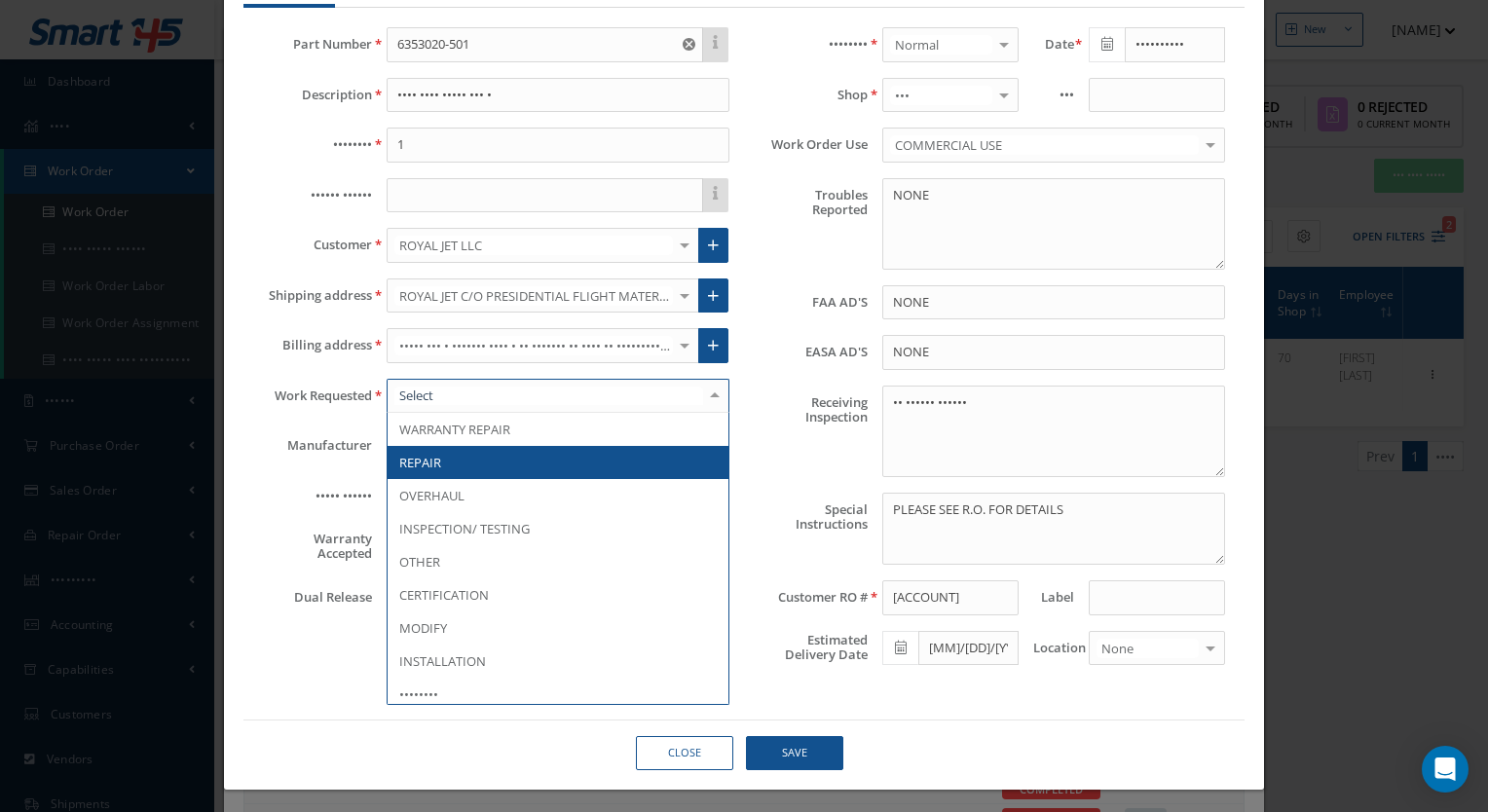 click at bounding box center [548, 395] 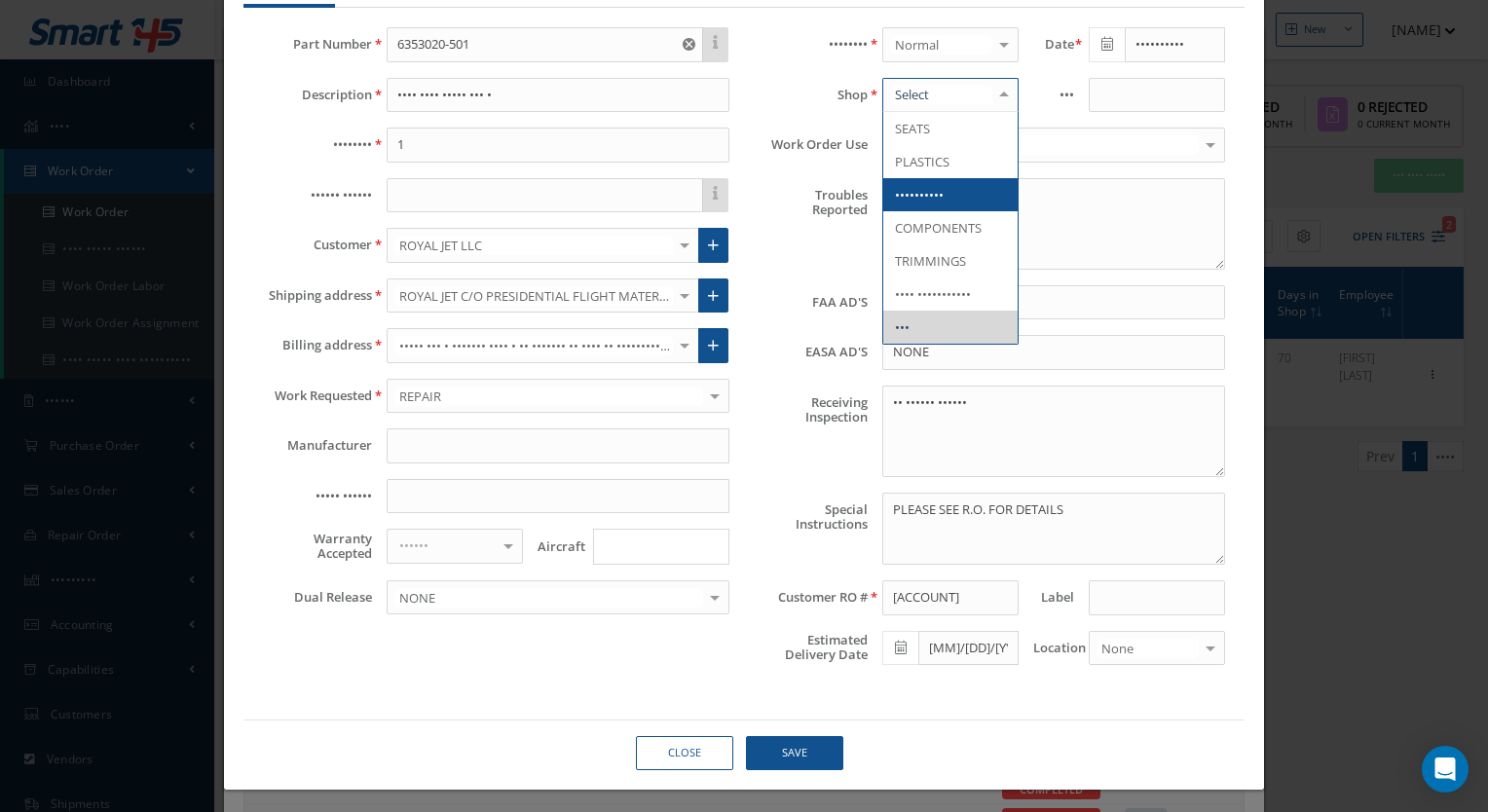 click on "••••••••••" at bounding box center (919, 195) 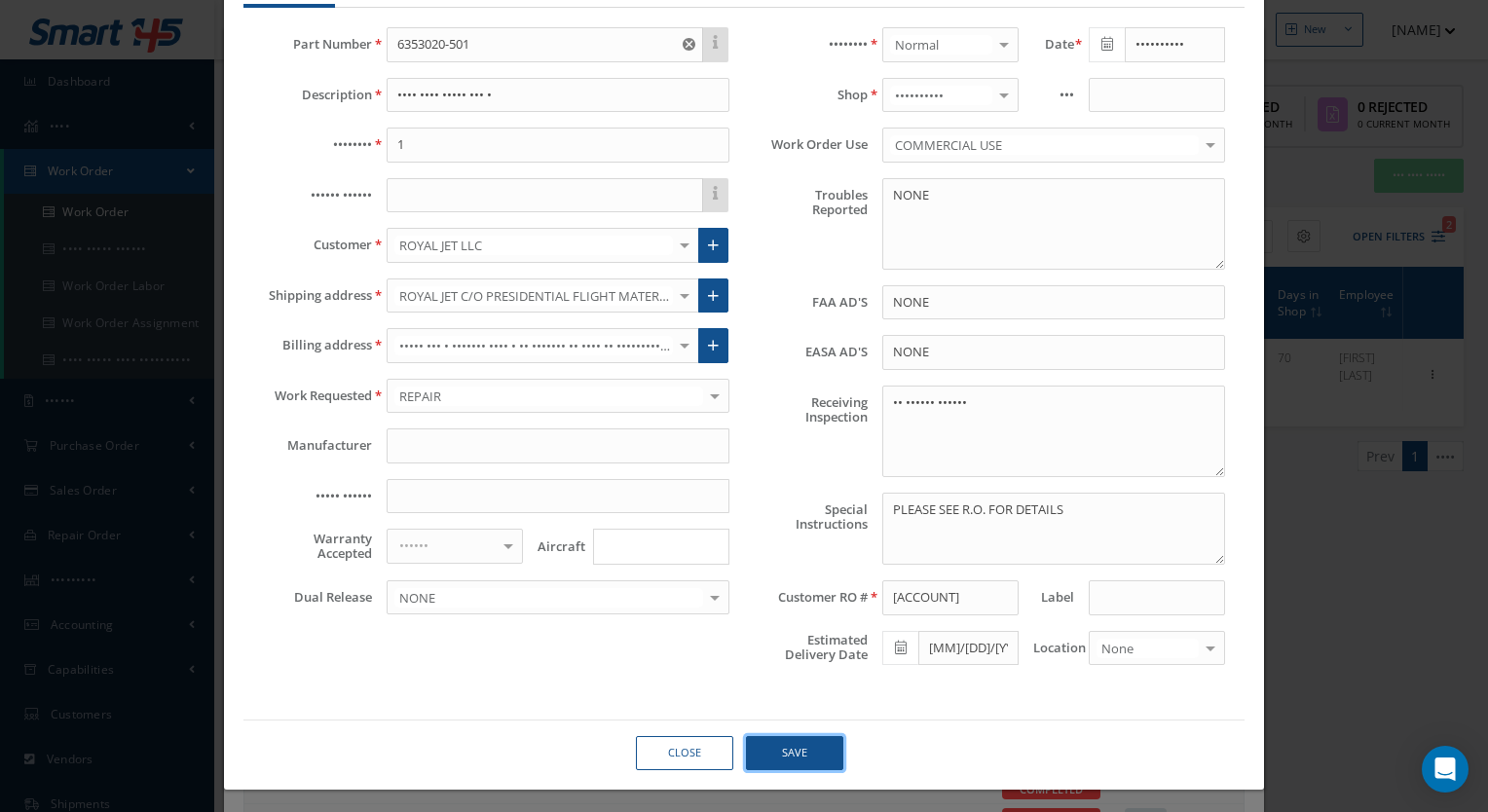 click on "Save" at bounding box center [795, 753] 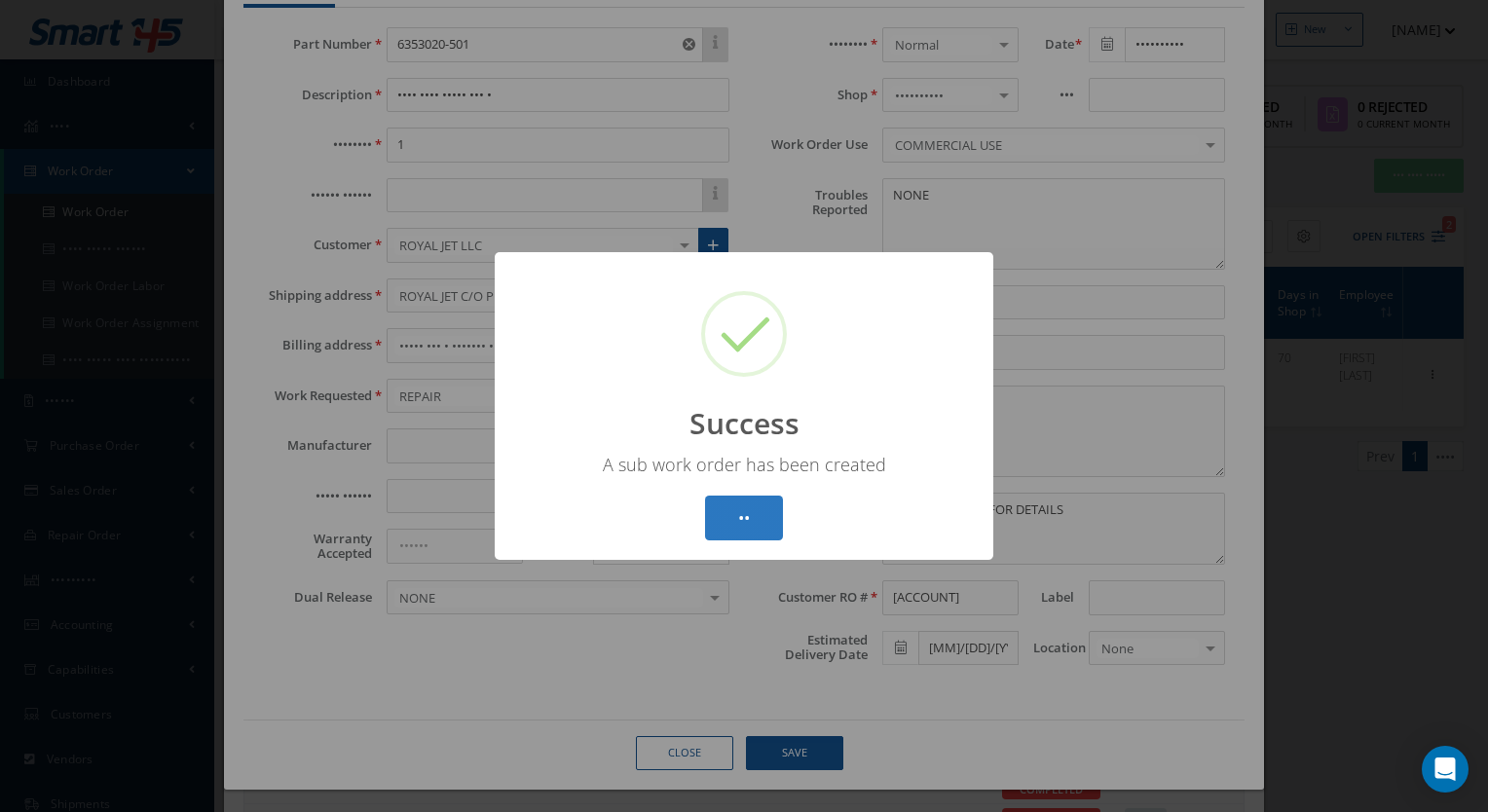 click on "••" at bounding box center (744, 518) 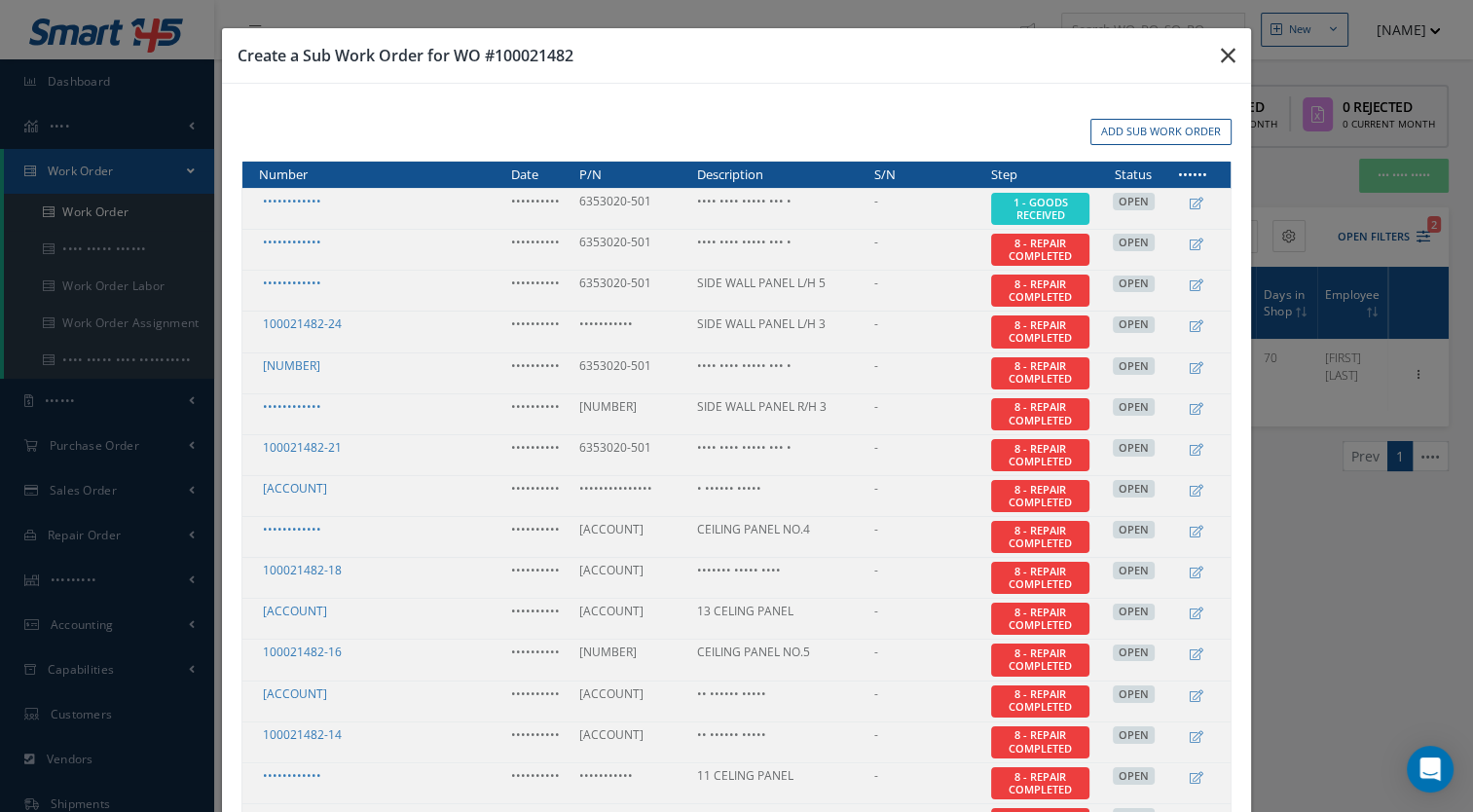 click at bounding box center (1228, 55) 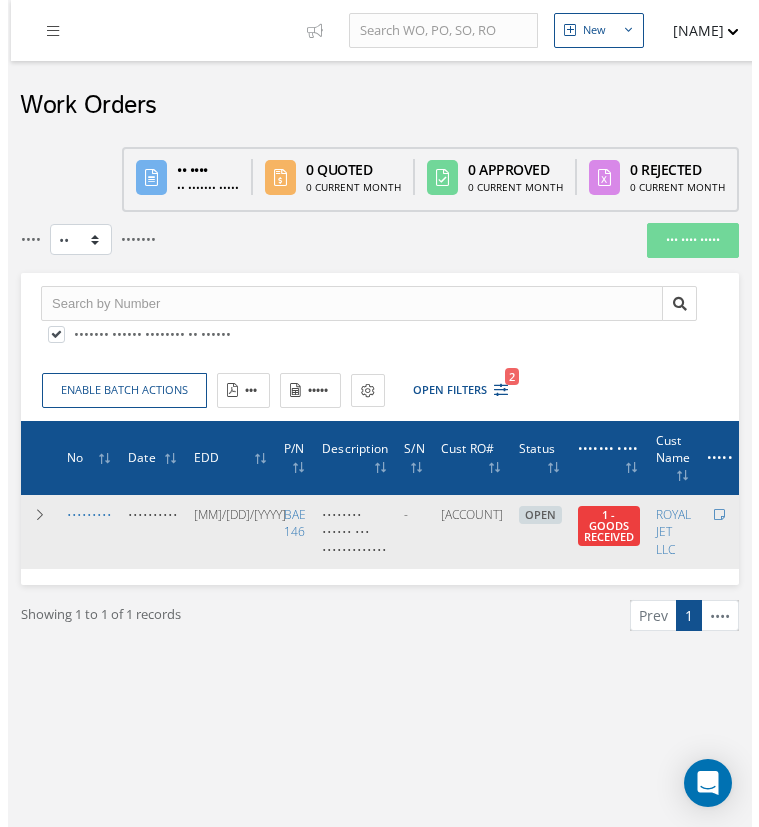 scroll, scrollTop: 0, scrollLeft: 310, axis: horizontal 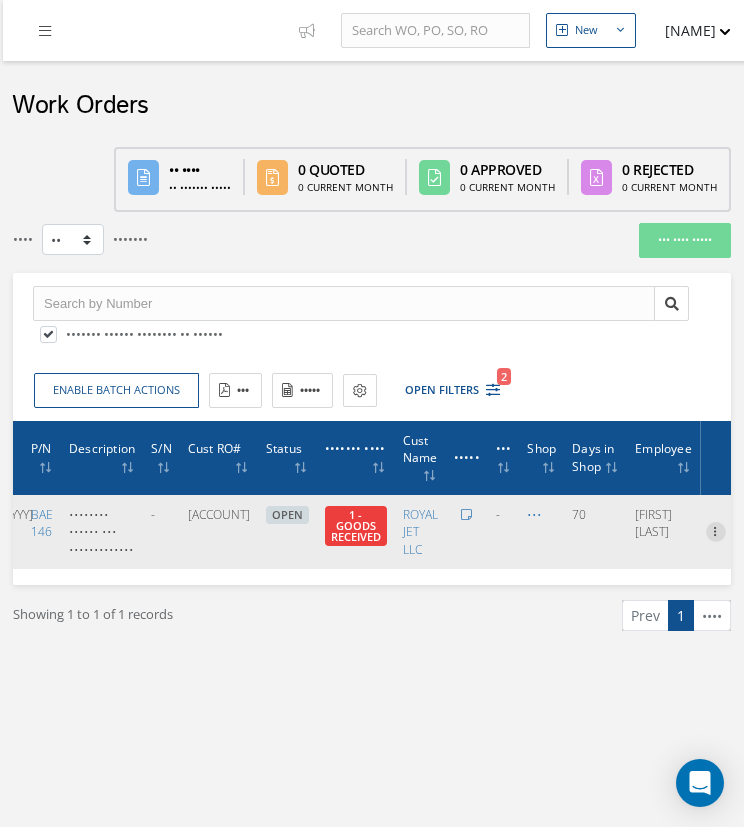 click at bounding box center [716, 530] 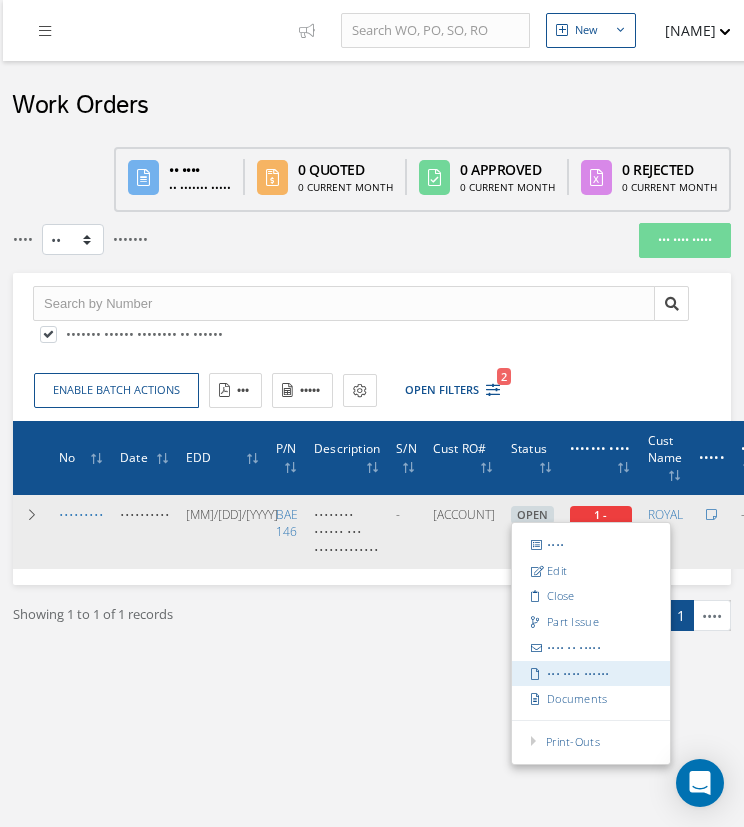 click on "••• •••• ••••••" at bounding box center (591, 673) 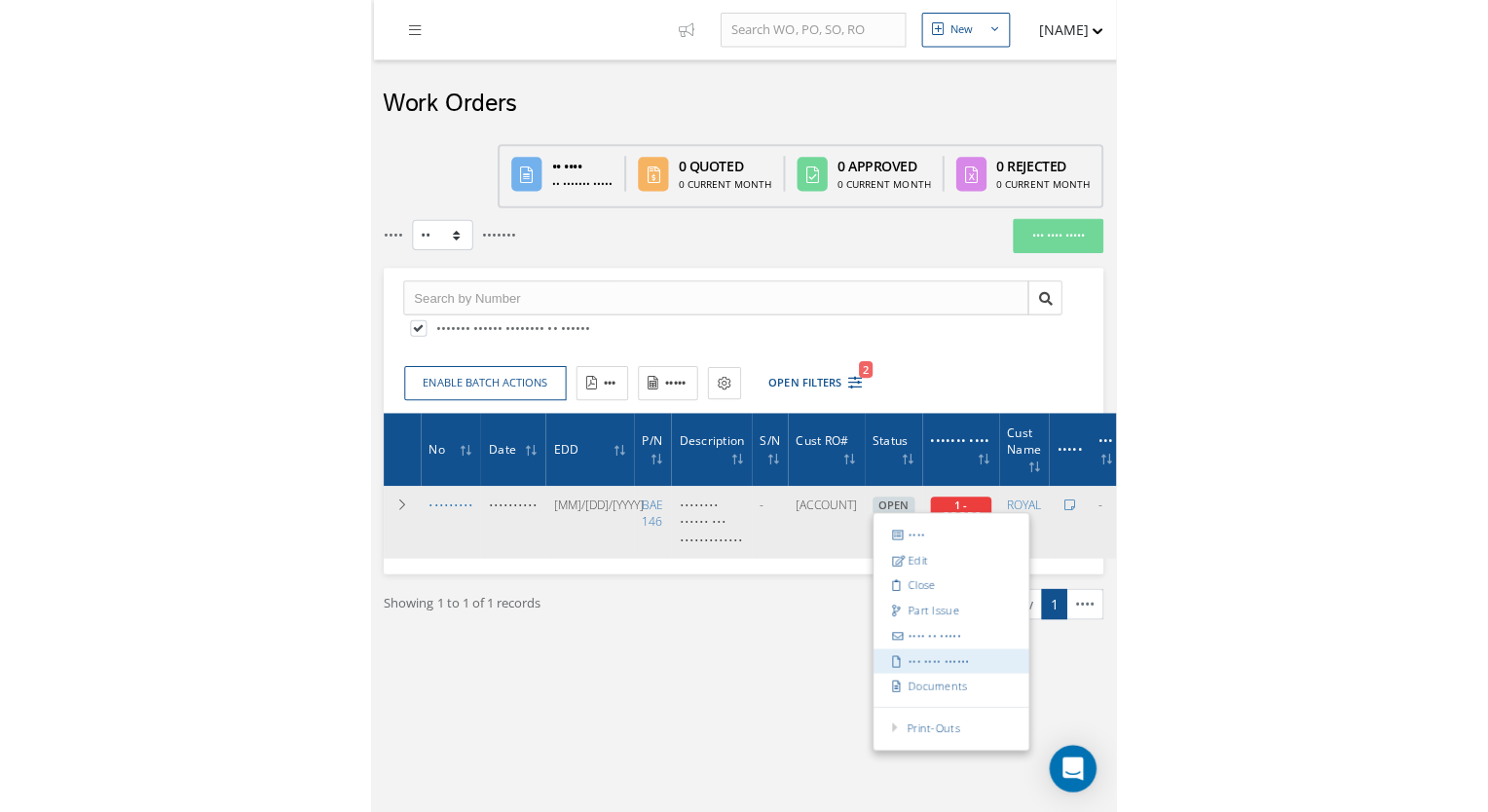 scroll, scrollTop: 0, scrollLeft: 287, axis: horizontal 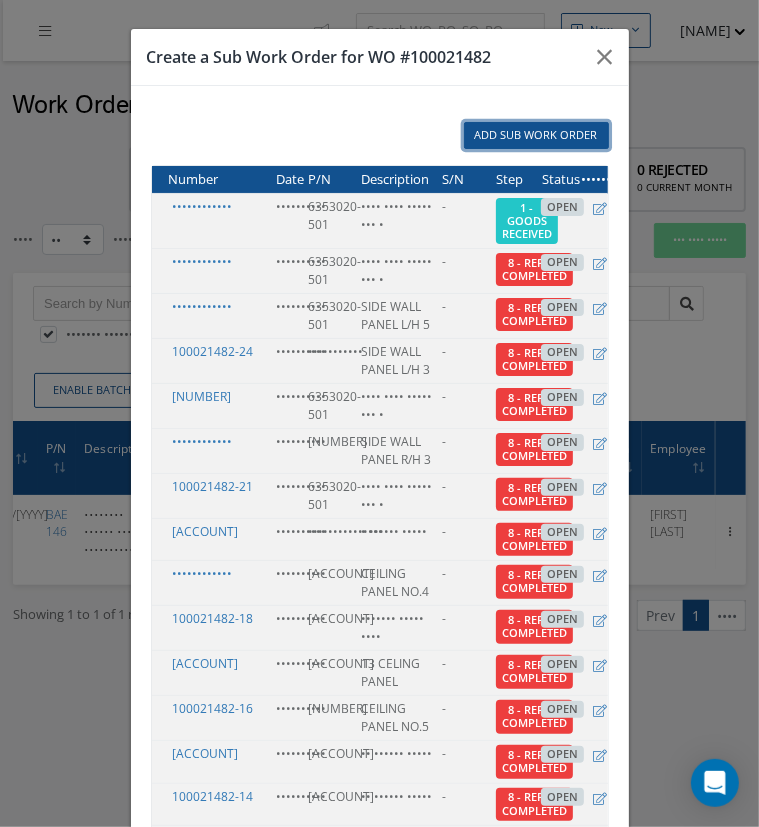 click on "Add Sub Work Order" at bounding box center [536, 135] 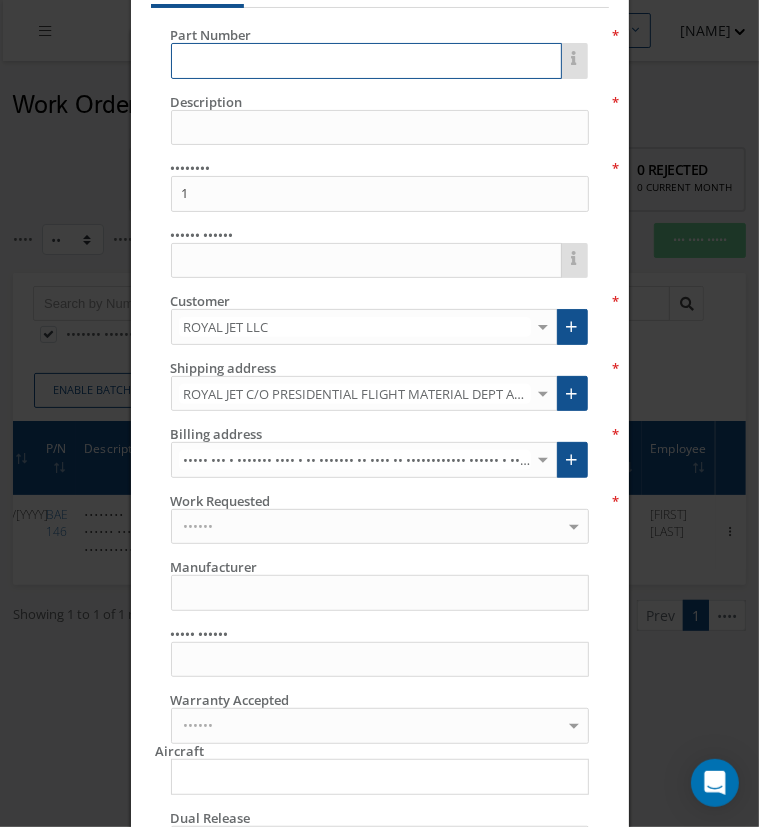 click at bounding box center (366, 61) 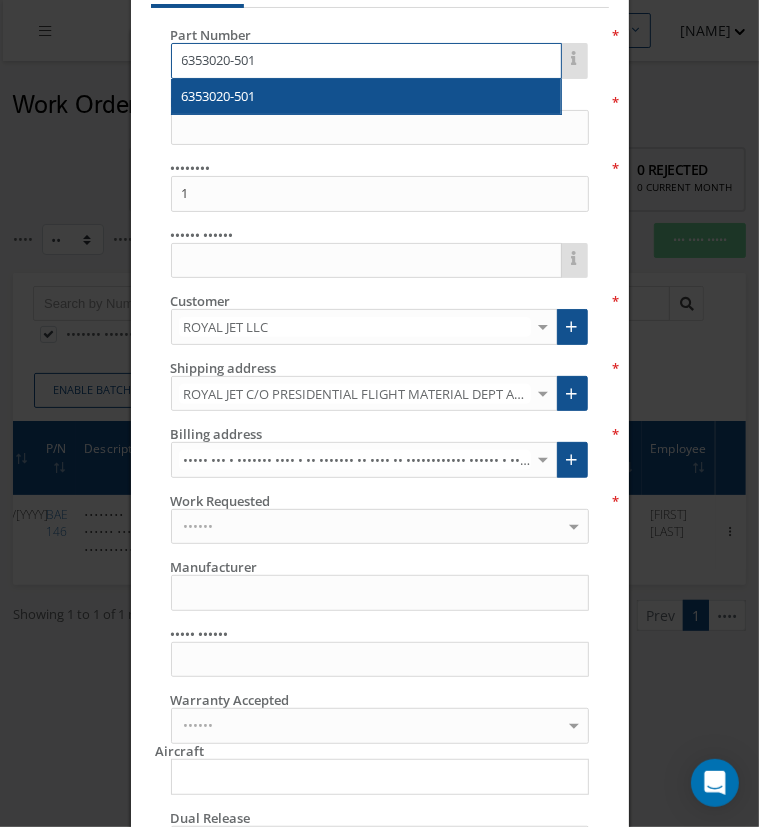 type on "6353020-501" 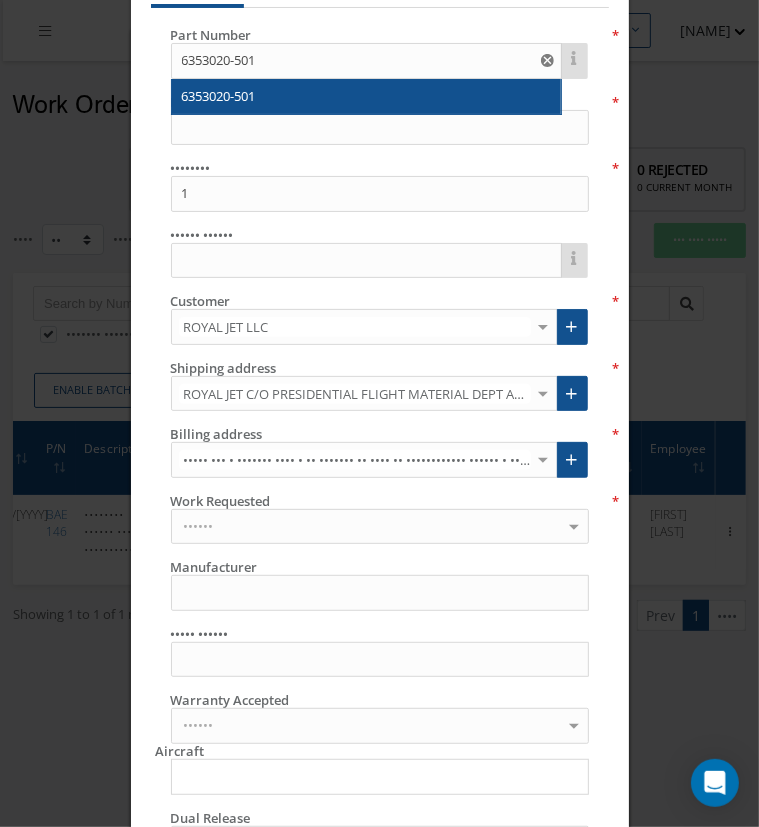 click on "•••• ••••••
•••••••••••
•••••••••••
•••••••••••
••••••••
•
•••••• ••••••
••••••••
••••• ••• •••         ••• •••••• •••••••••   •• •••••• ••••••   •••••• ••••••••••• •••   ••• •••••••• ••••••• ••••   ••• •••••••••   •• ••••• •••••••• •••   • • •••••• •••••••• •••   ••••• •••••••• ••••••••••• ••••••••• •••   ••• •••••• ••• ••••• •••••••   ••• •••••••• ••••• • •••••••   •••••   •••••• ••••••• •••   ••••• •••••• ••••• ••••••••• ••••" at bounding box center [380, 453] 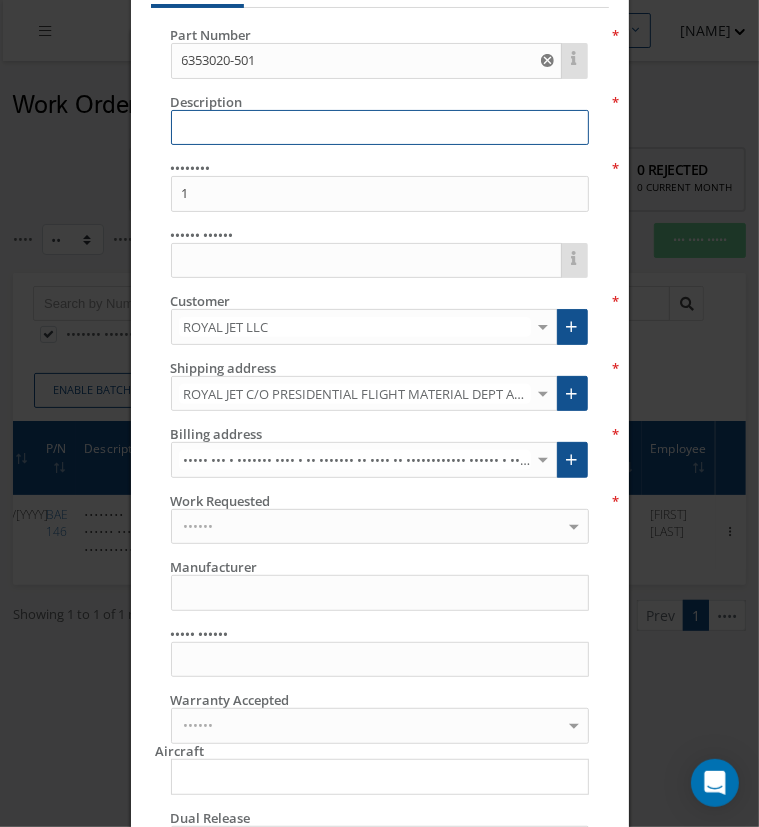 click at bounding box center [380, 128] 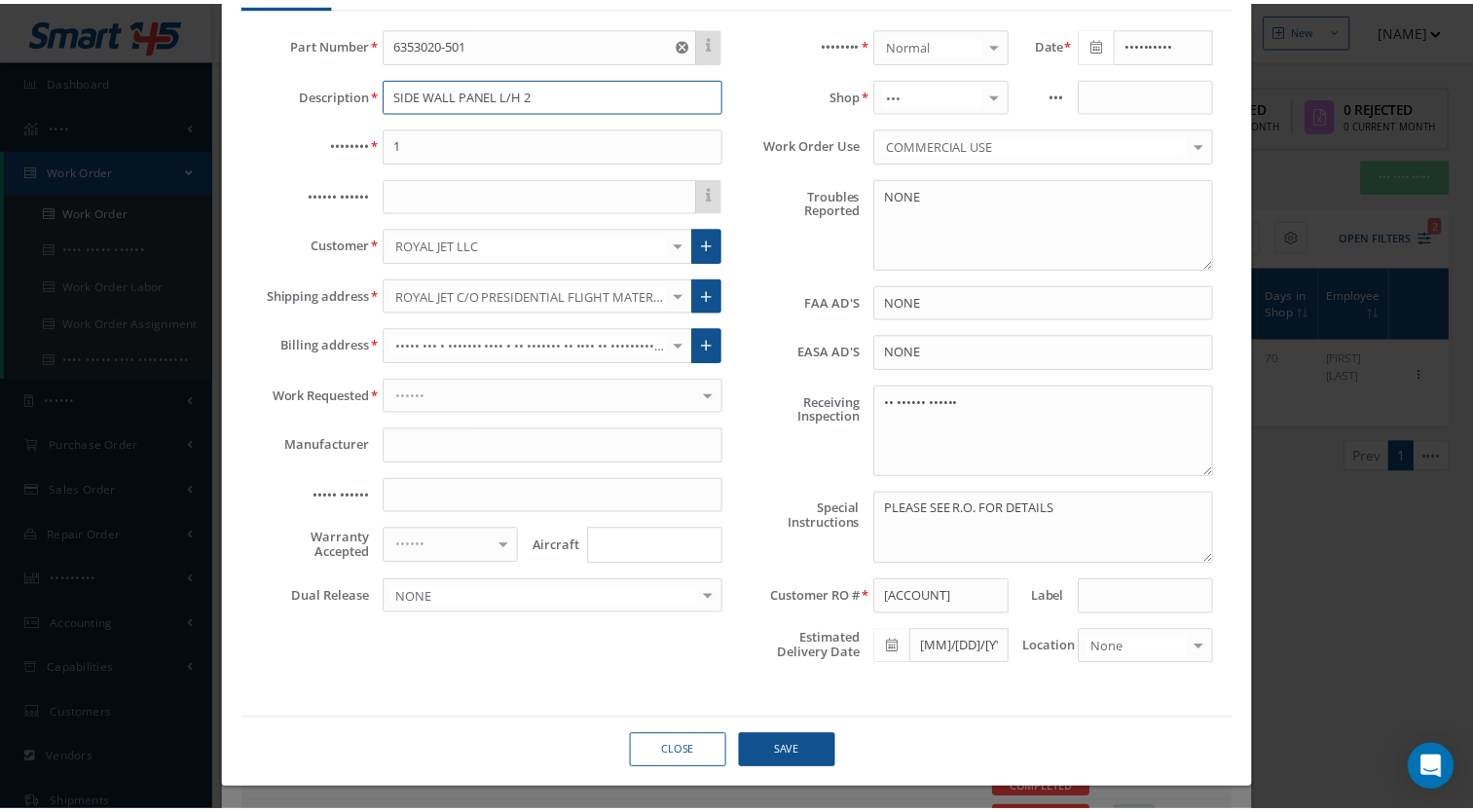 scroll, scrollTop: 0, scrollLeft: 0, axis: both 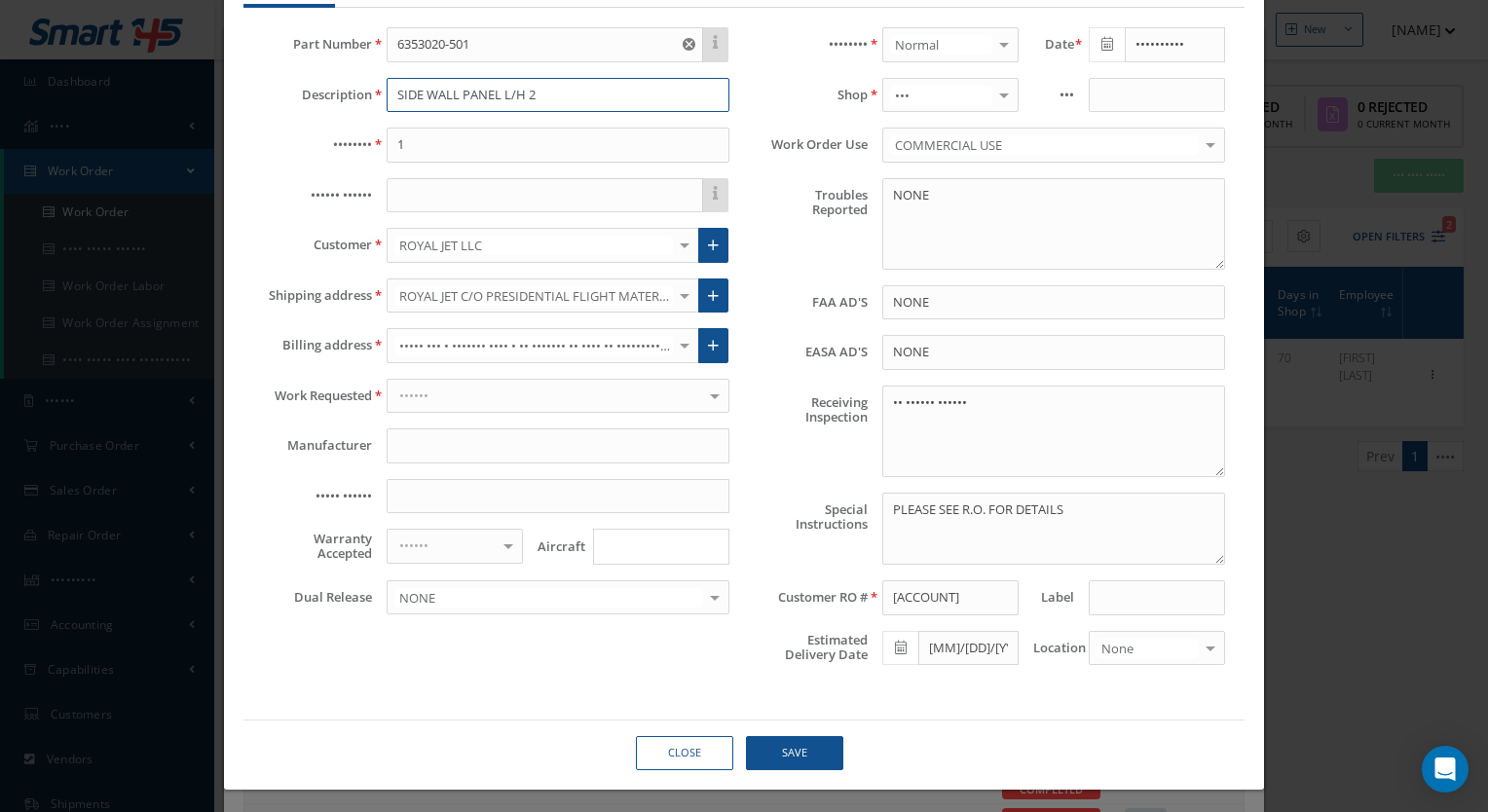type on "SIDE WALL PANEL L/H 2" 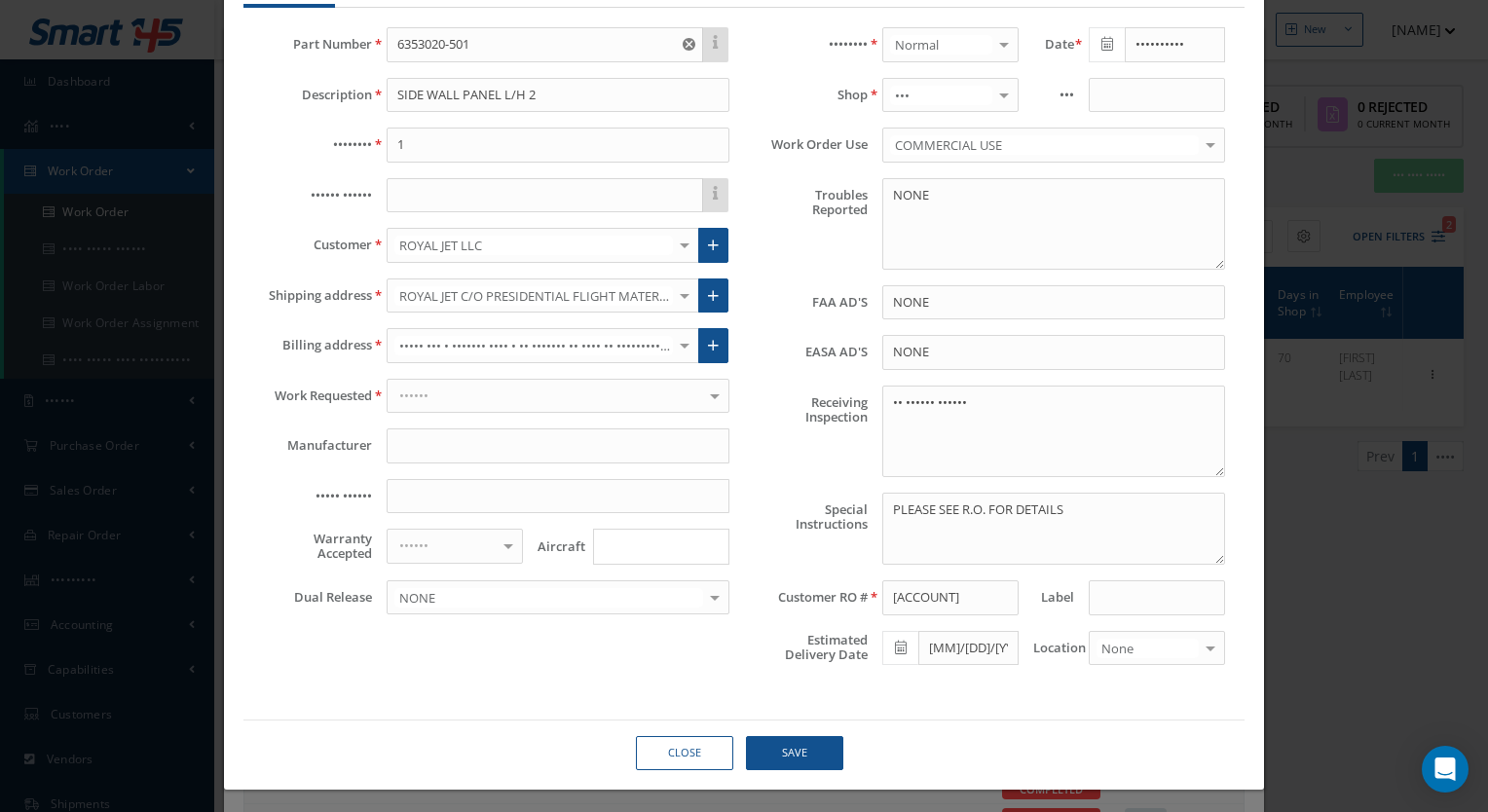 click on "••••••" at bounding box center [542, 245] 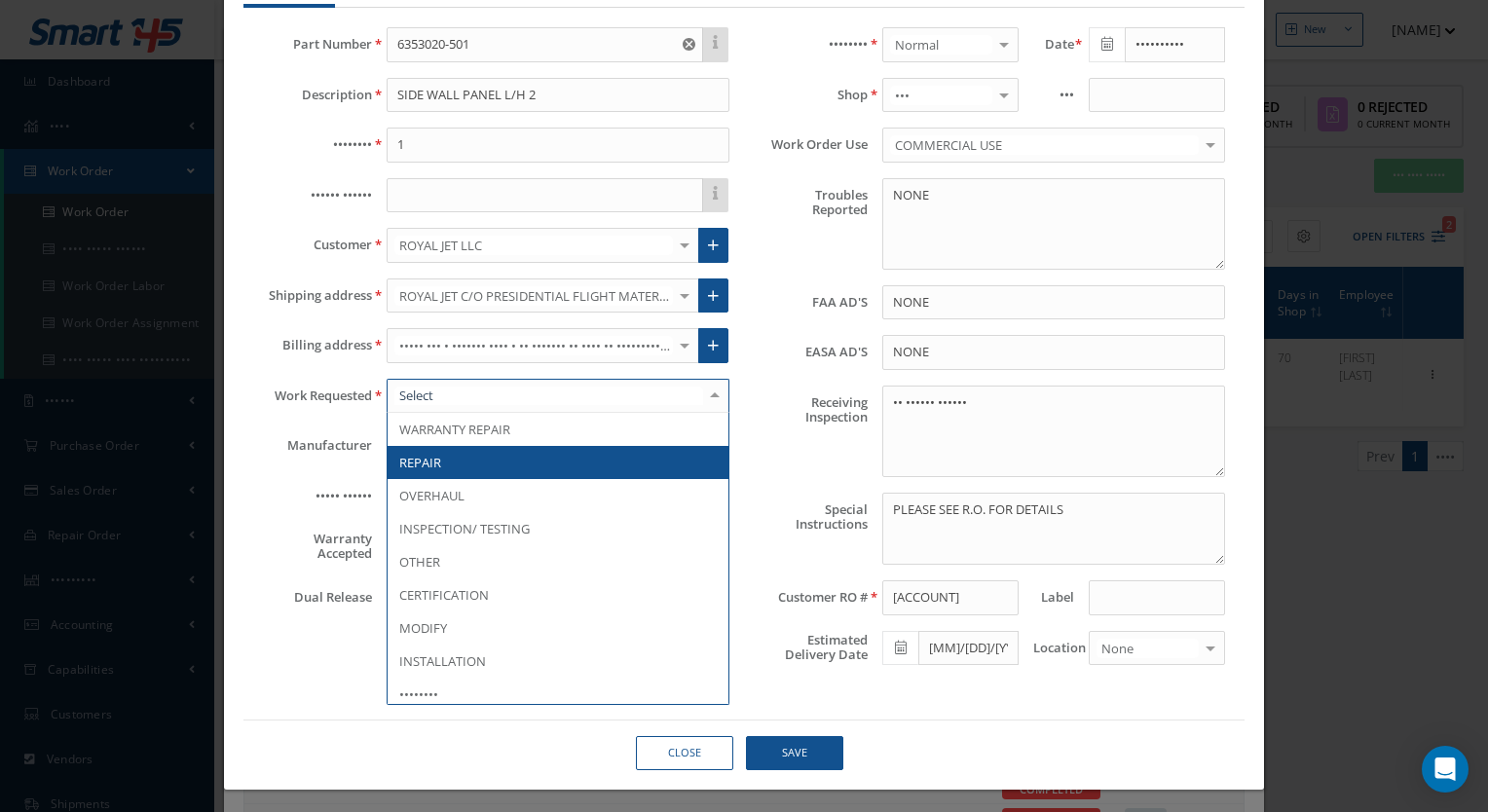 click on "REPAIR" at bounding box center [558, 462] 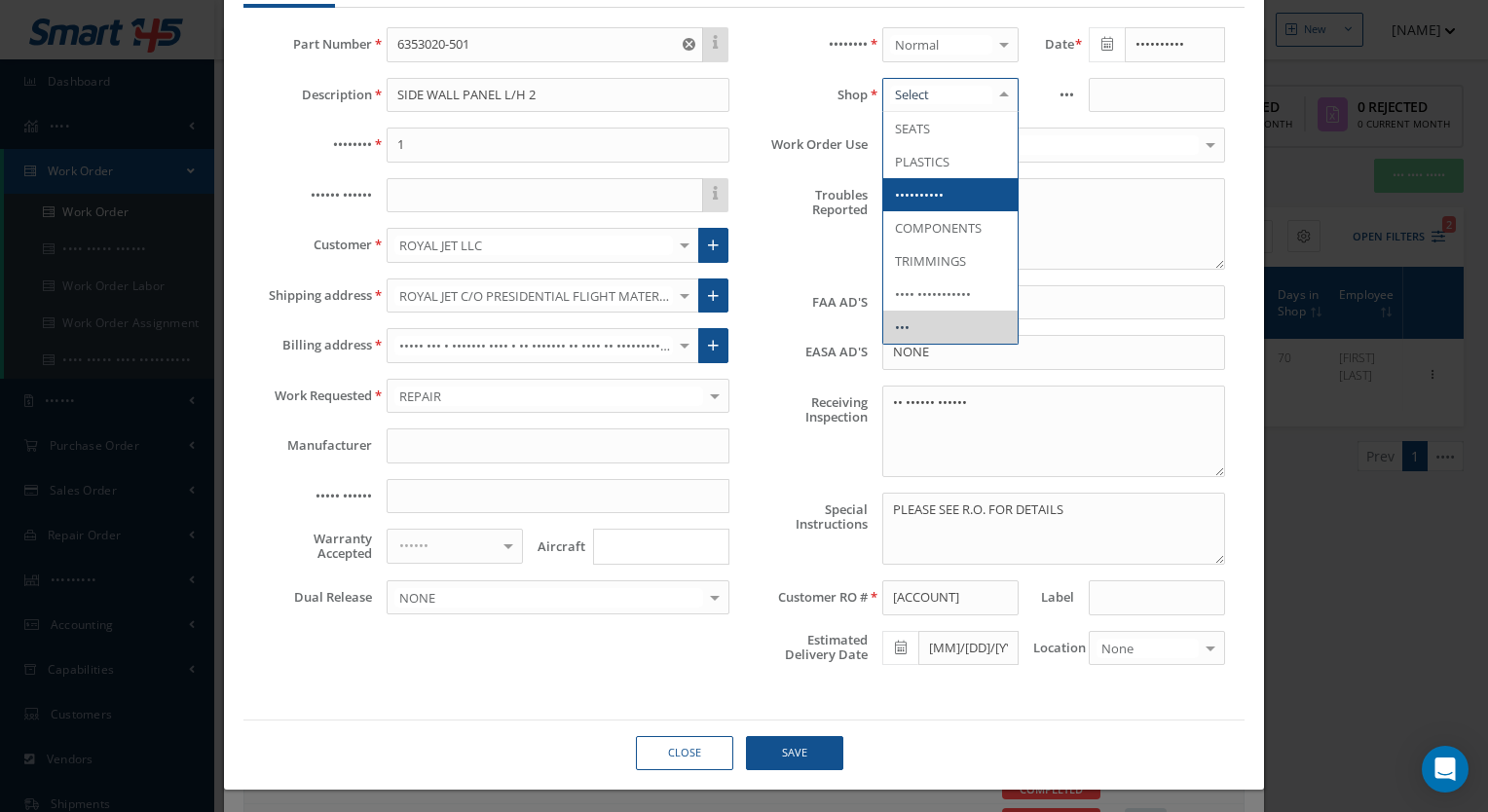 click on "••••••••••" at bounding box center (919, 195) 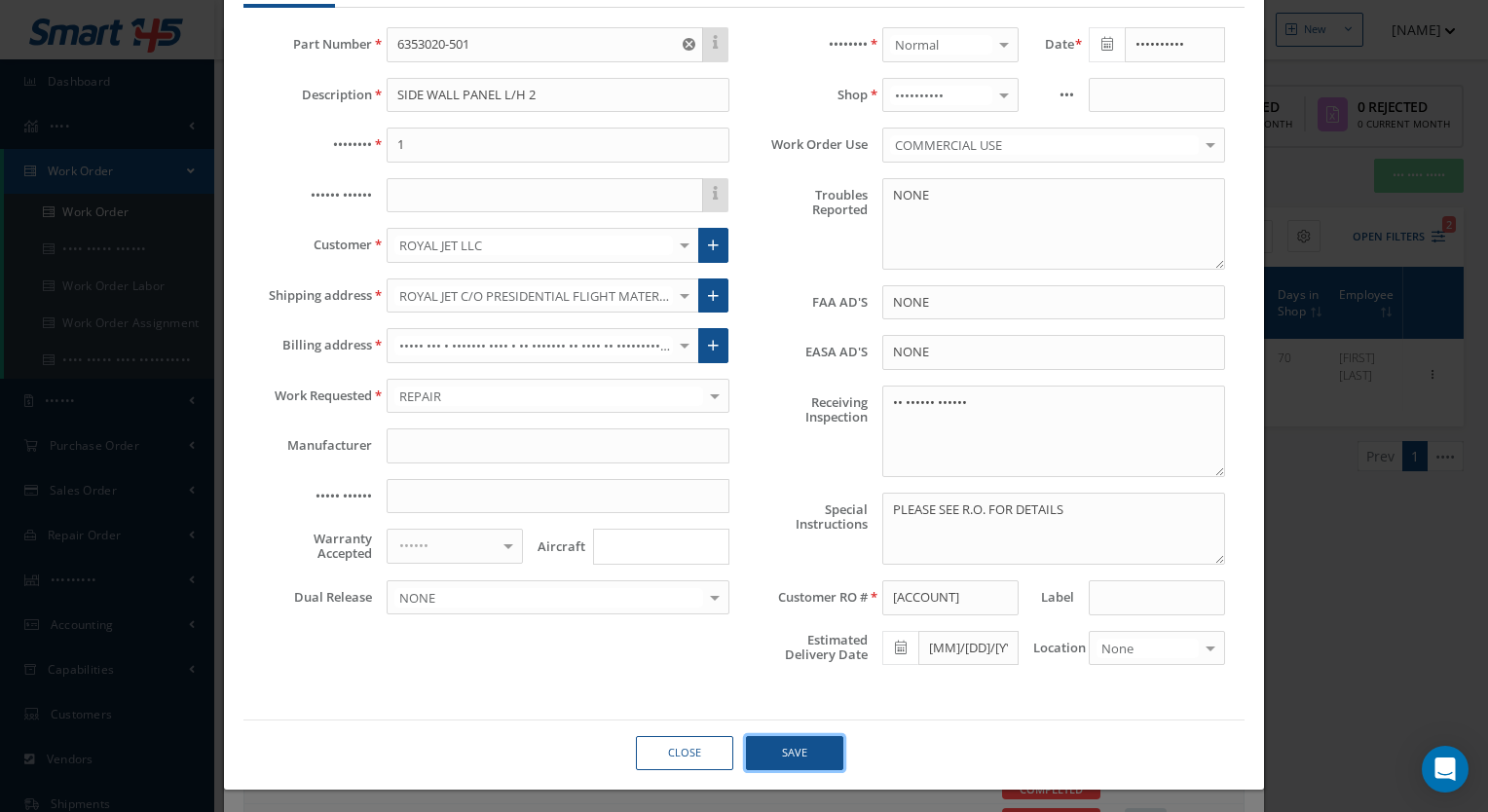 click on "Save" at bounding box center (795, 753) 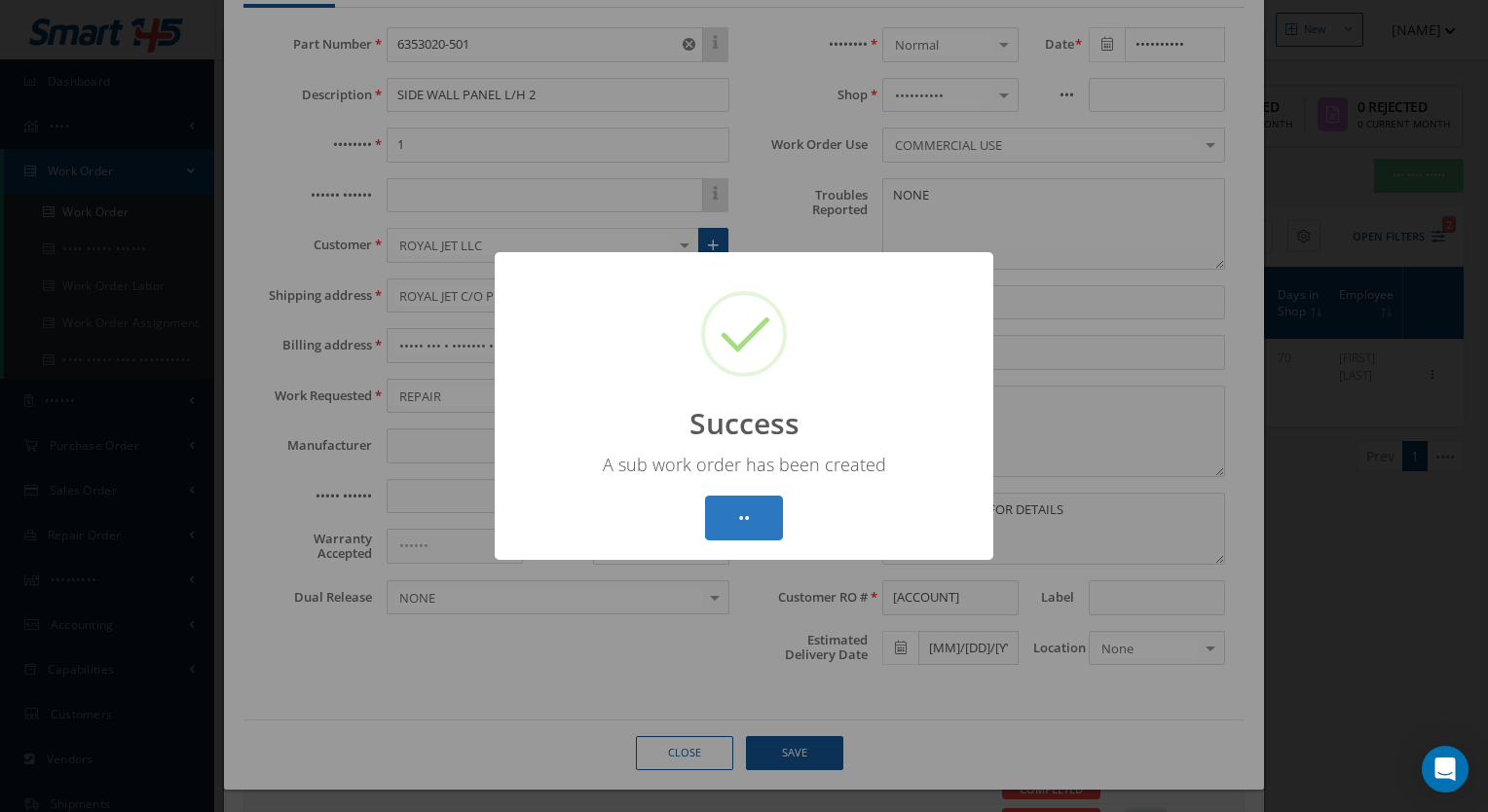 click on "••" at bounding box center [744, 518] 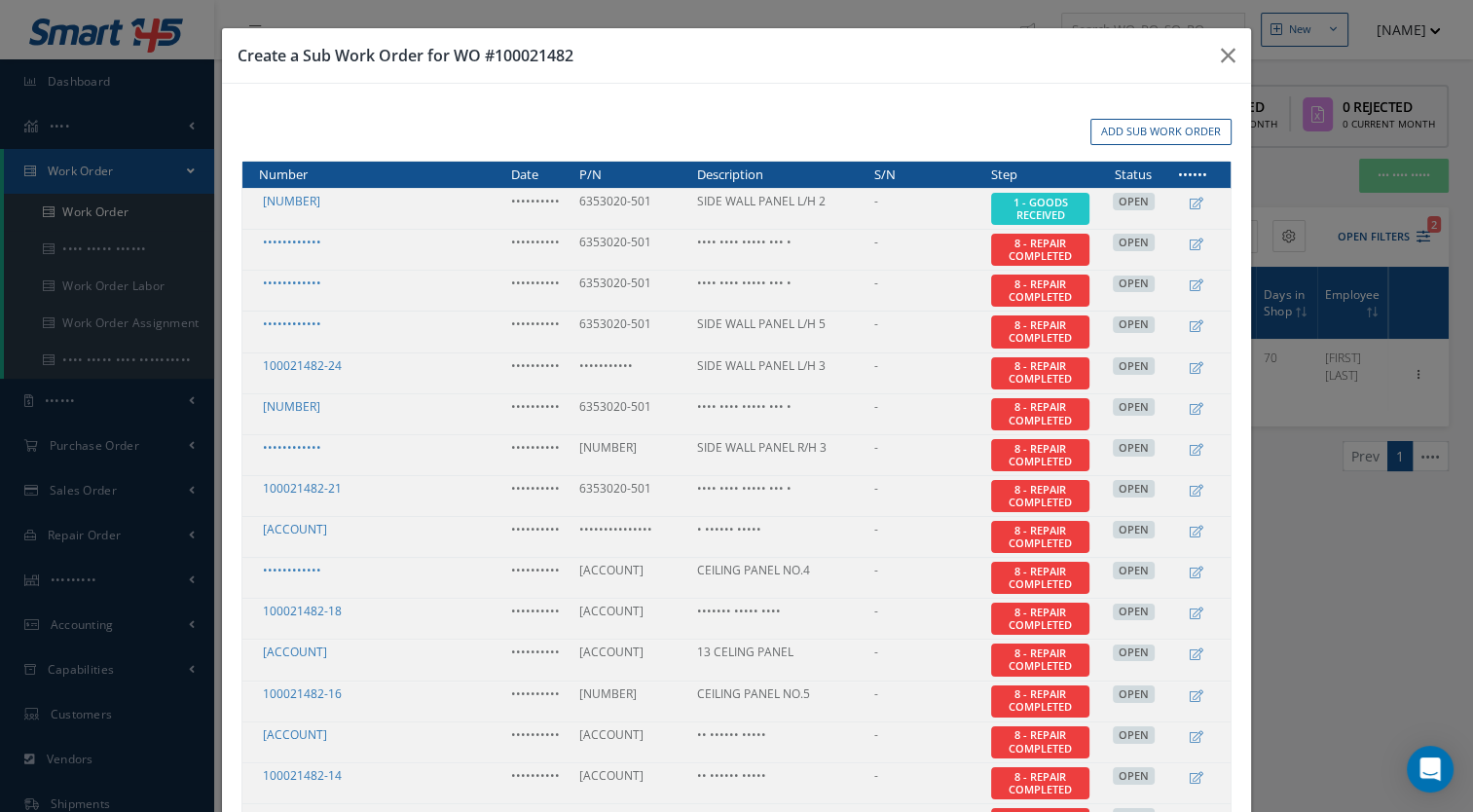 scroll, scrollTop: 166, scrollLeft: 0, axis: vertical 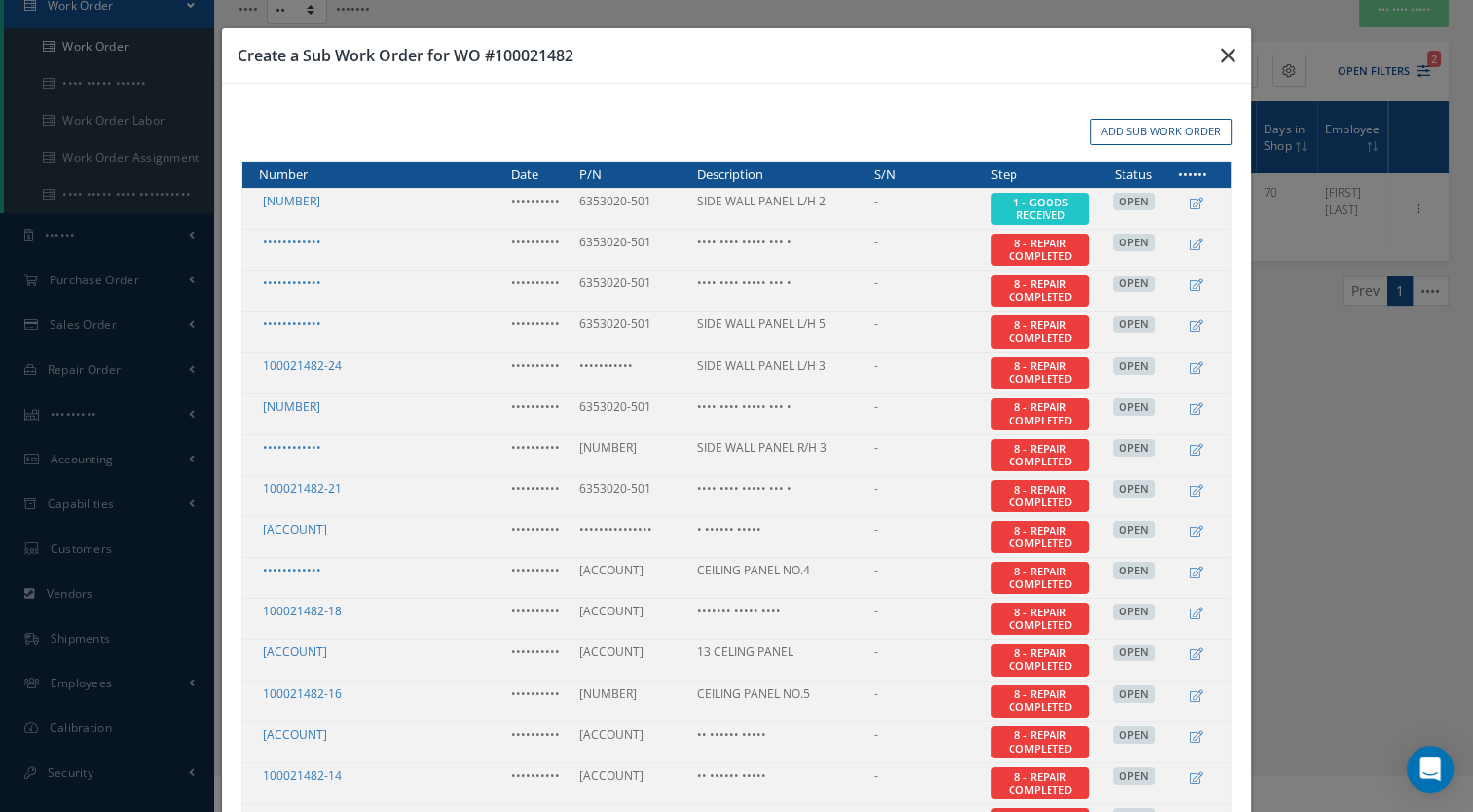 click at bounding box center (1228, 55) 